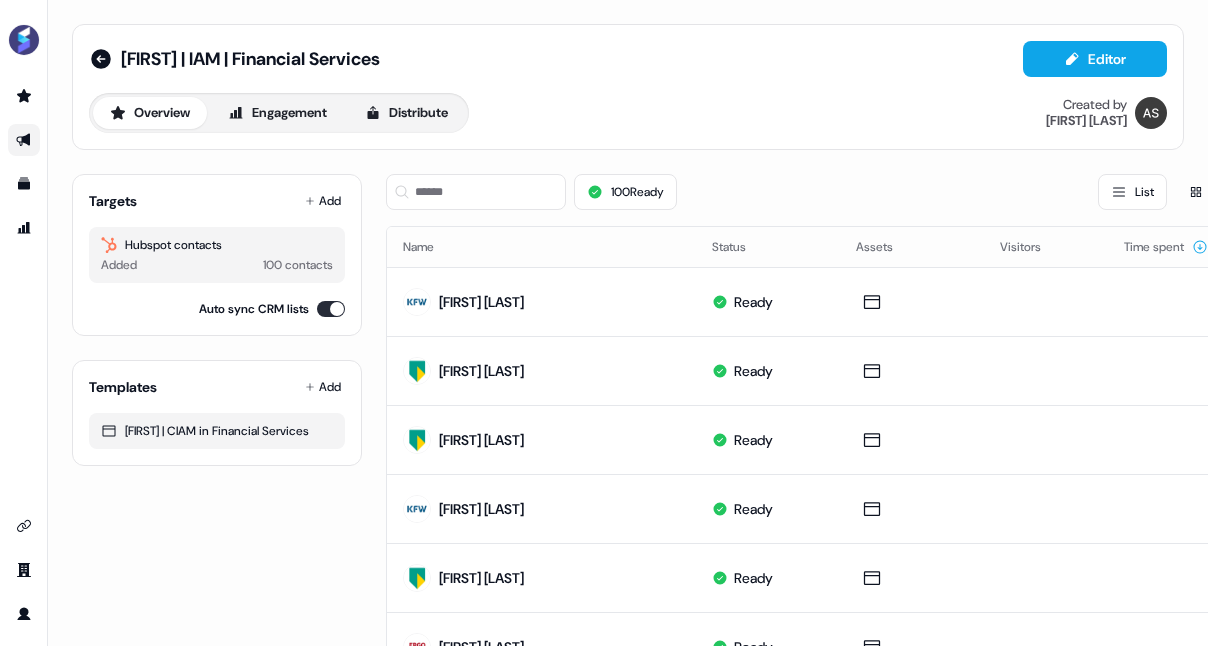 scroll, scrollTop: 0, scrollLeft: 0, axis: both 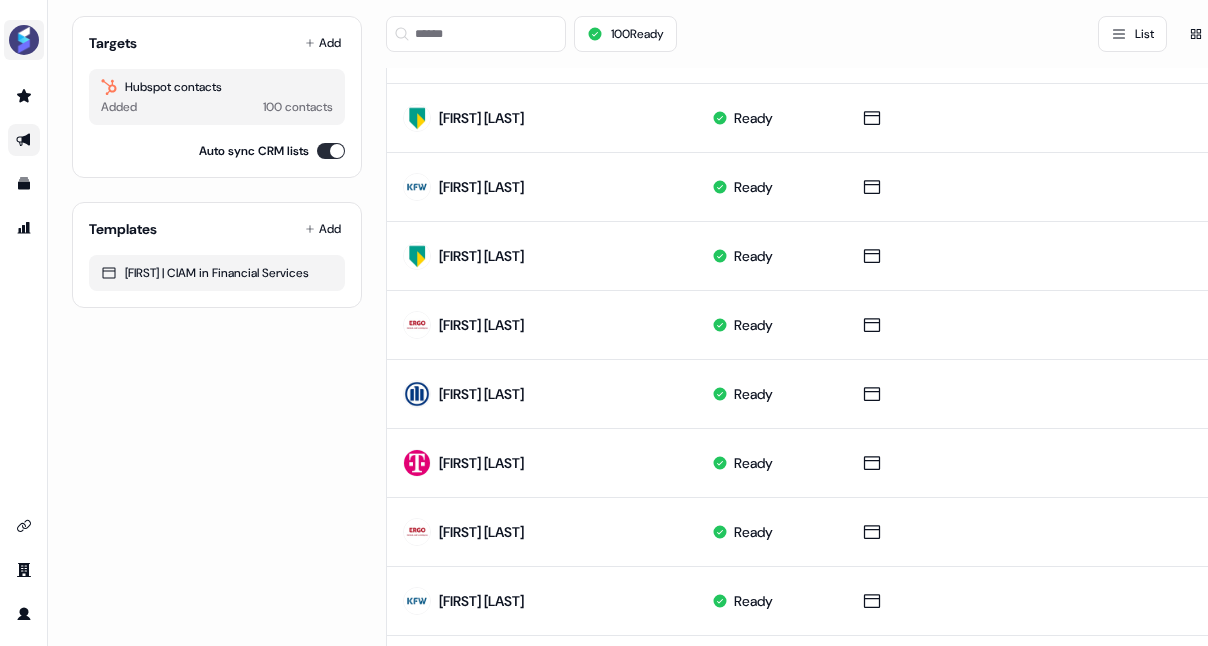 click at bounding box center [24, 40] 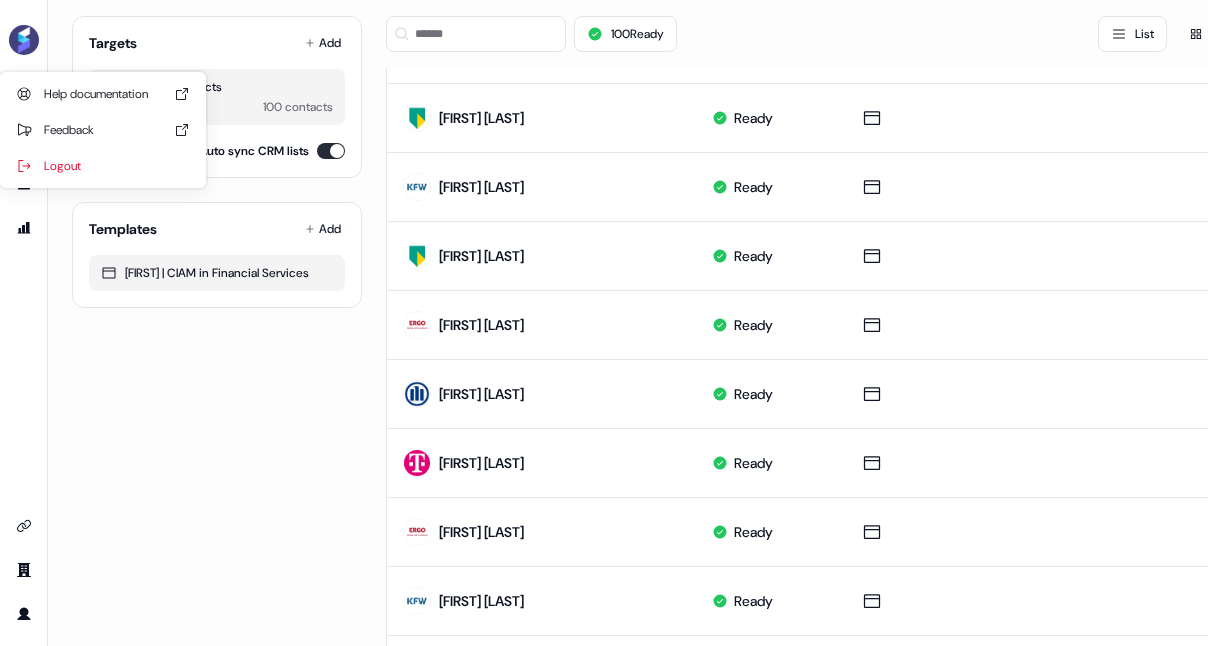 click on "[FIRST] | IAM | Financial Services Editor Overview Engagement Distribute Created by [FIRST] [LAST] Targets Add Hubspot contacts Added [NUMBER] contacts Auto sync CRM lists Templates Add [FIRST] | CIAM in Financial Services [NUMBER] Ready List Thumbnails Name Status Assets Visitors Time spent [FIRST] [LAST] Ready [FIRST] [LAST] Ready [FIRST] [LAST] Ready [FIRST] [LAST] Ready [FIRST] [LAST] Ready [FIRST] [LAST] Ready [FIRST] [LAST] Ready [FIRST] [LAST] Ready [FIRST] [LAST] Ready [FIRST] [LAST] Ready [FIRST] [LAST] Ready [FIRST] [LAST] Ready [FIRST] [LAST] Ready [FIRST] [LAST] Ready [FIRST] [LAST] Ready [FIRST] [LAST] Ready [FIRST] [LAST] Ready [FIRST] [LAST] Ready [FIRST] [LAST] Ready [FIRST] [LAST] Ready [FIRST] [LAST] Ready Page 2 of 5" at bounding box center (628, 534) 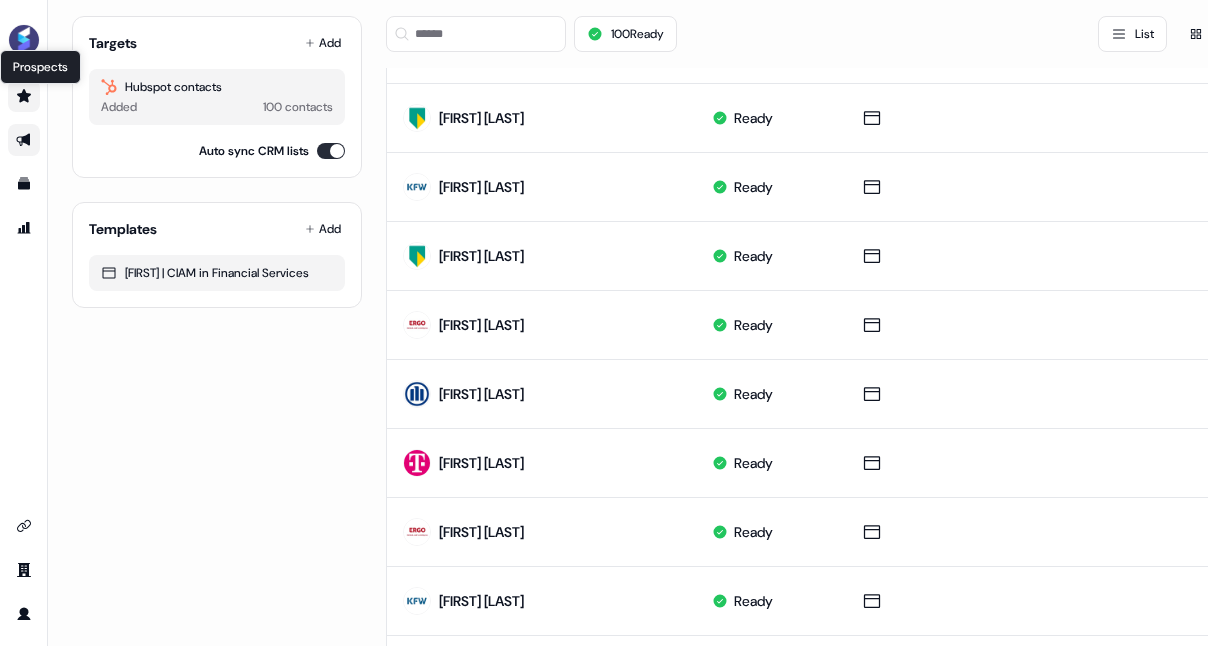 click 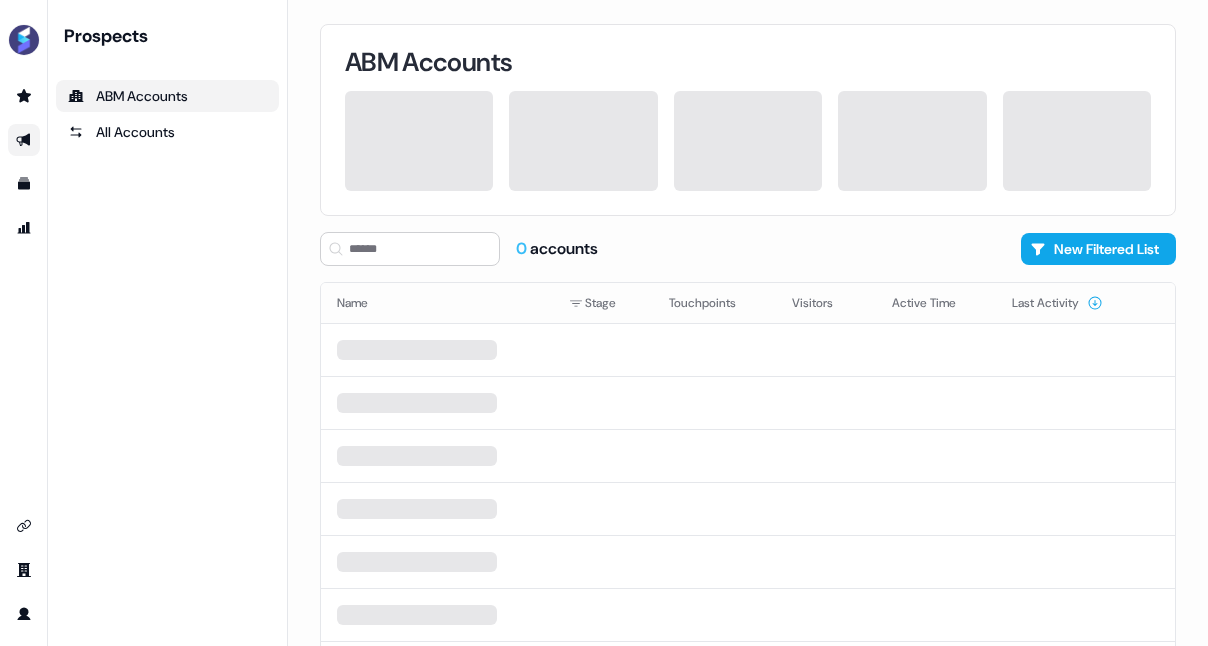 scroll, scrollTop: 0, scrollLeft: 0, axis: both 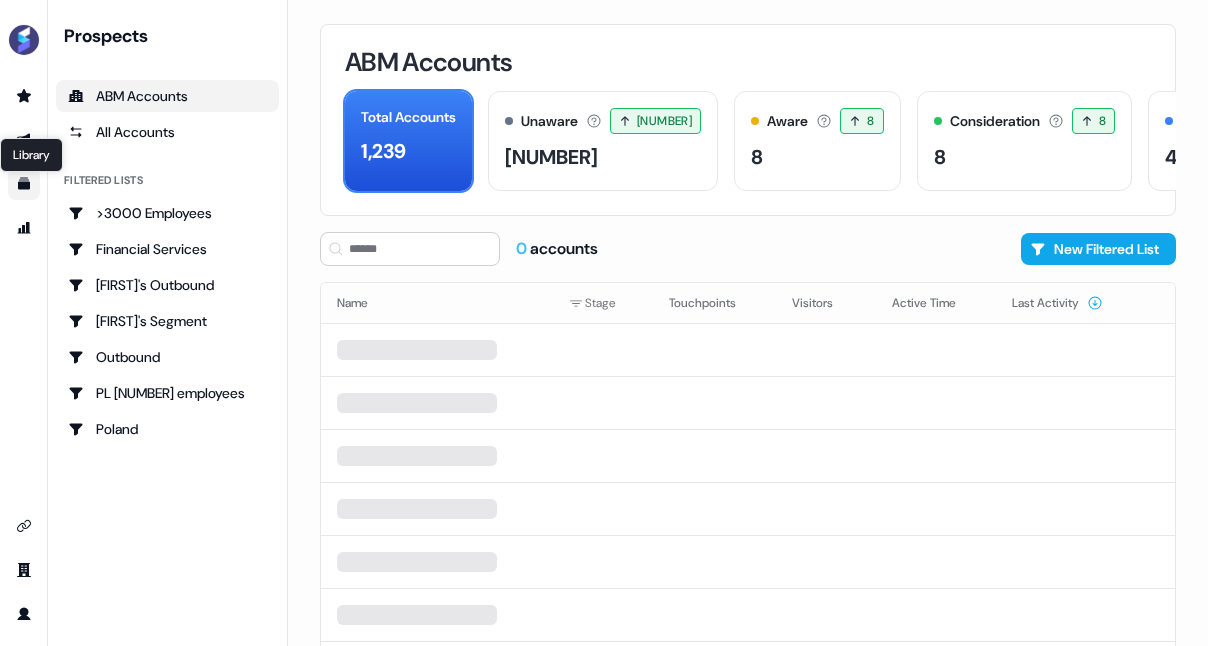 click 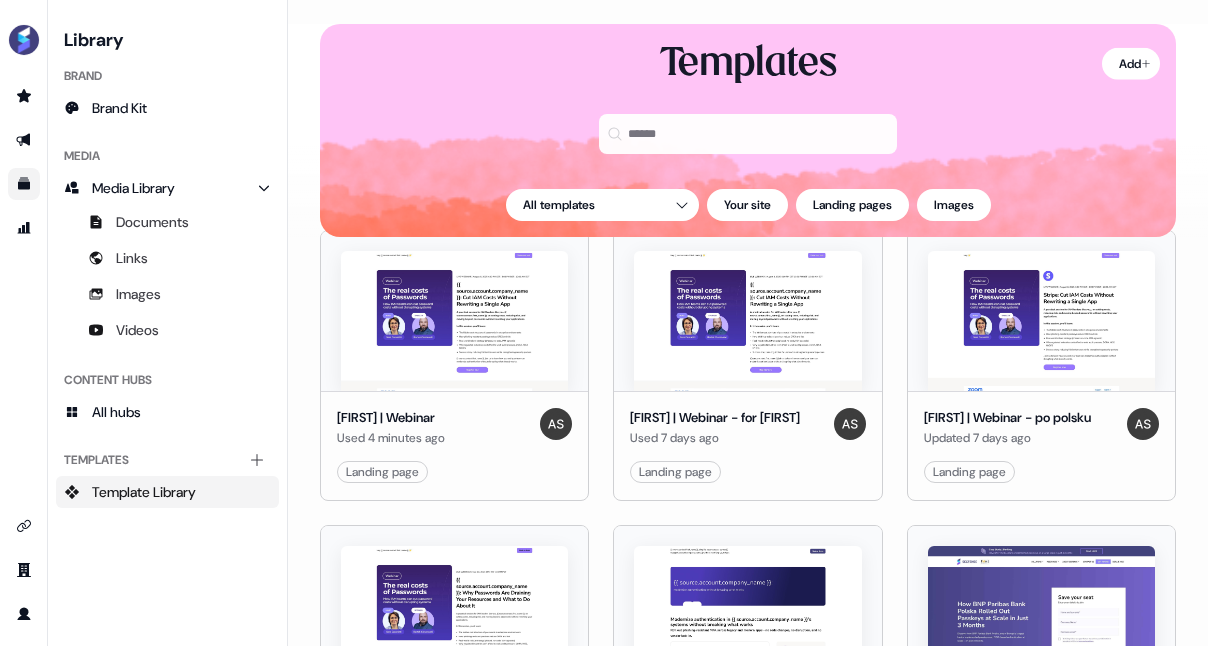 scroll, scrollTop: 0, scrollLeft: 0, axis: both 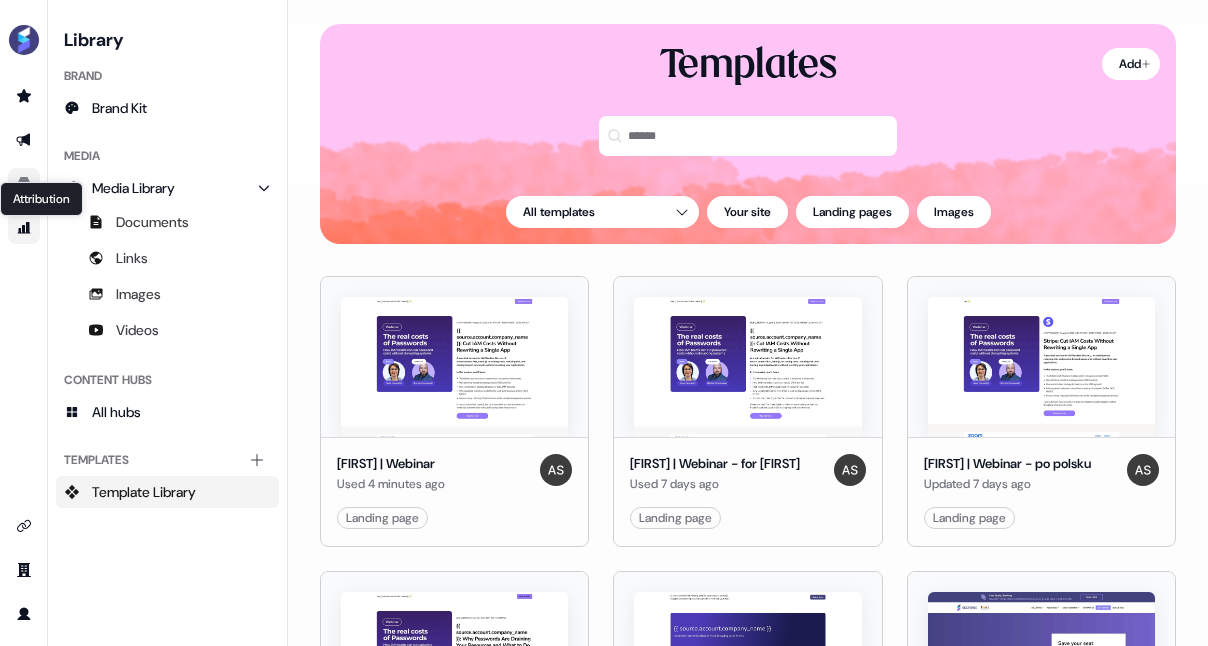 click 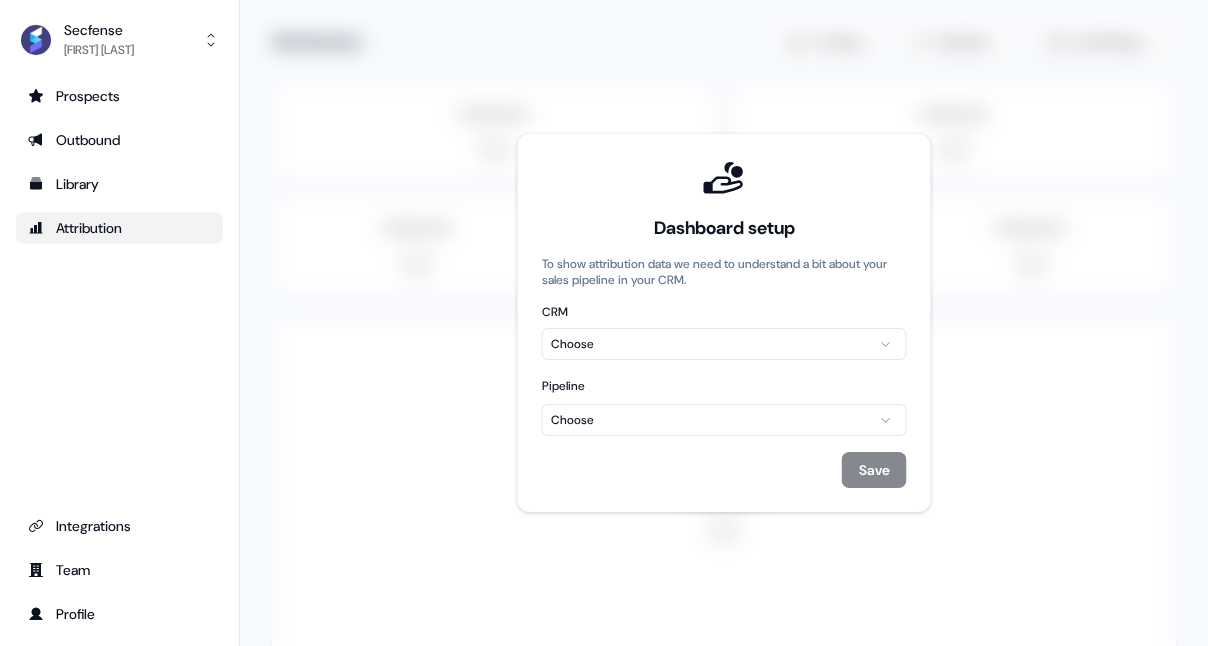 click on "For the best experience switch devices to a bigger screen. Go to Userled.io Secfense [FIRST] [LAST] Prospects Outbound Library Attribution Integrations Team Profile Dashboard setup To show attribution data we need to understand a bit about your sales pipeline in your CRM. CRM Choose Pipeline Choose Save Loading... Attribution Configure Channels Last 90 days Loading stats... Loading stats... Loading stats... Loading stats... Loading stats... Loading table... Loading chart... Loading chart... Loading table..." at bounding box center [604, 323] 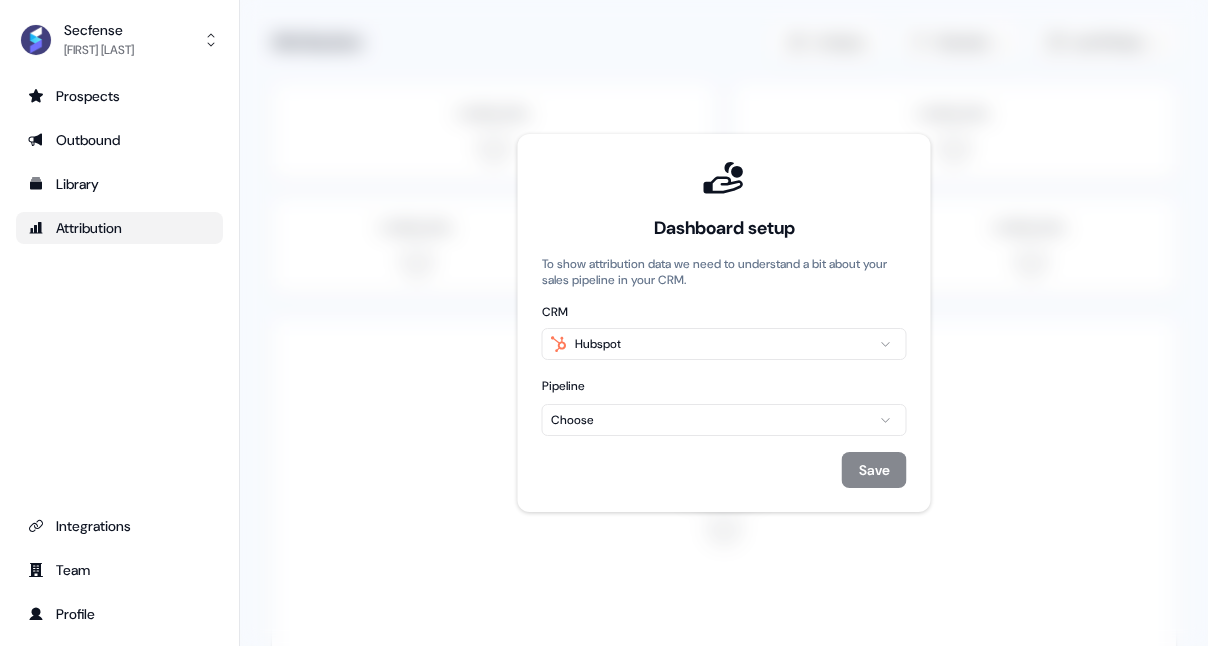 click on "For the best experience switch devices to a bigger screen. Go to Userled.io Secfense [FIRST] [LAST] Prospects Outbound Library Attribution Integrations Team Profile Dashboard setup To show attribution data we need to understand a bit about your sales pipeline in your CRM. CRM Hubspot Pipeline Choose Save Loading... Attribution Configure Channels Last 90 days Loading stats... Loading stats... Loading stats... Loading stats... Loading stats... Loading table... Loading chart... Loading chart... Loading table..." at bounding box center (604, 323) 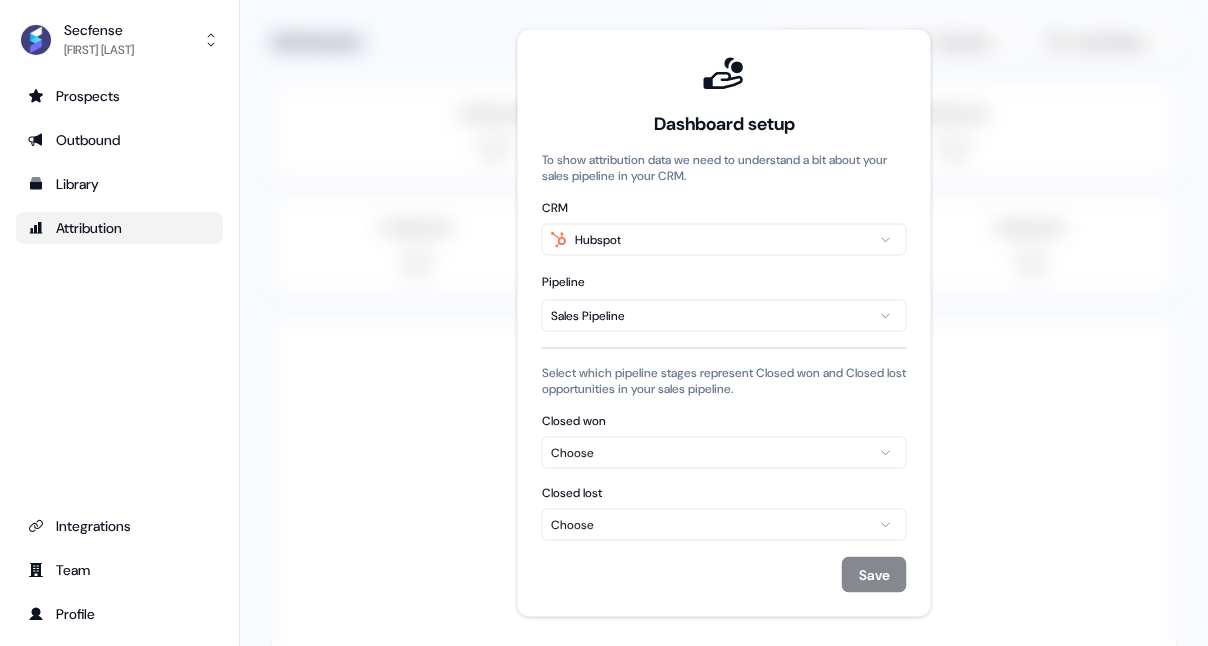 click at bounding box center (724, 323) 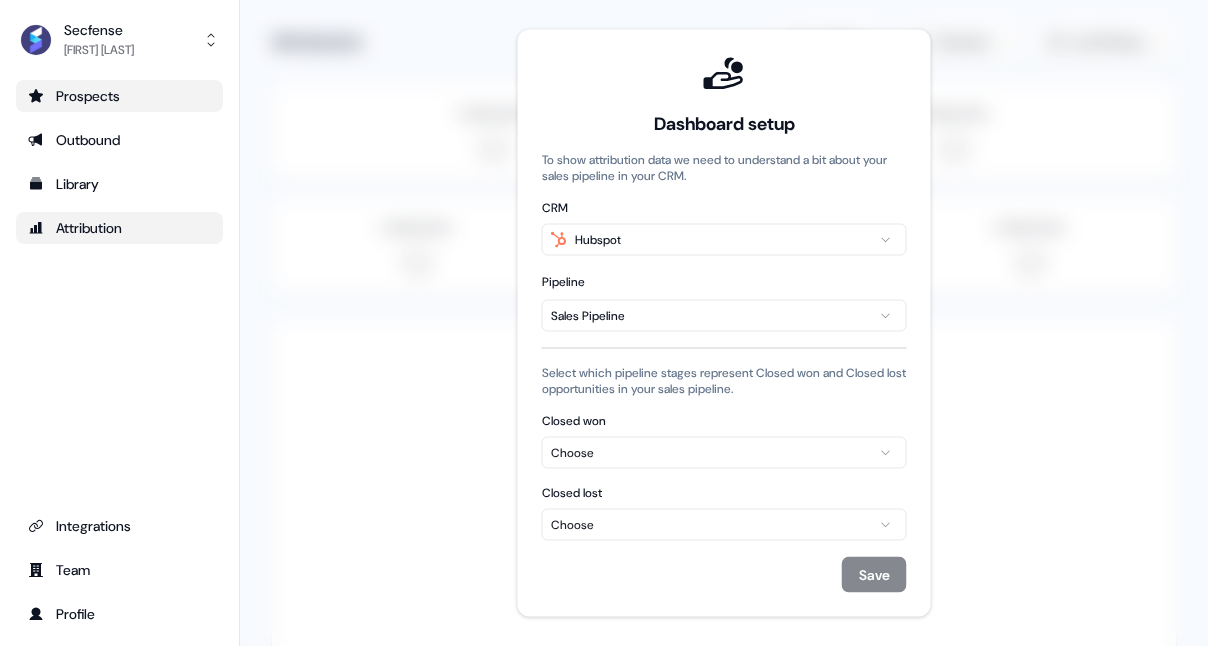 click on "Prospects" at bounding box center (119, 96) 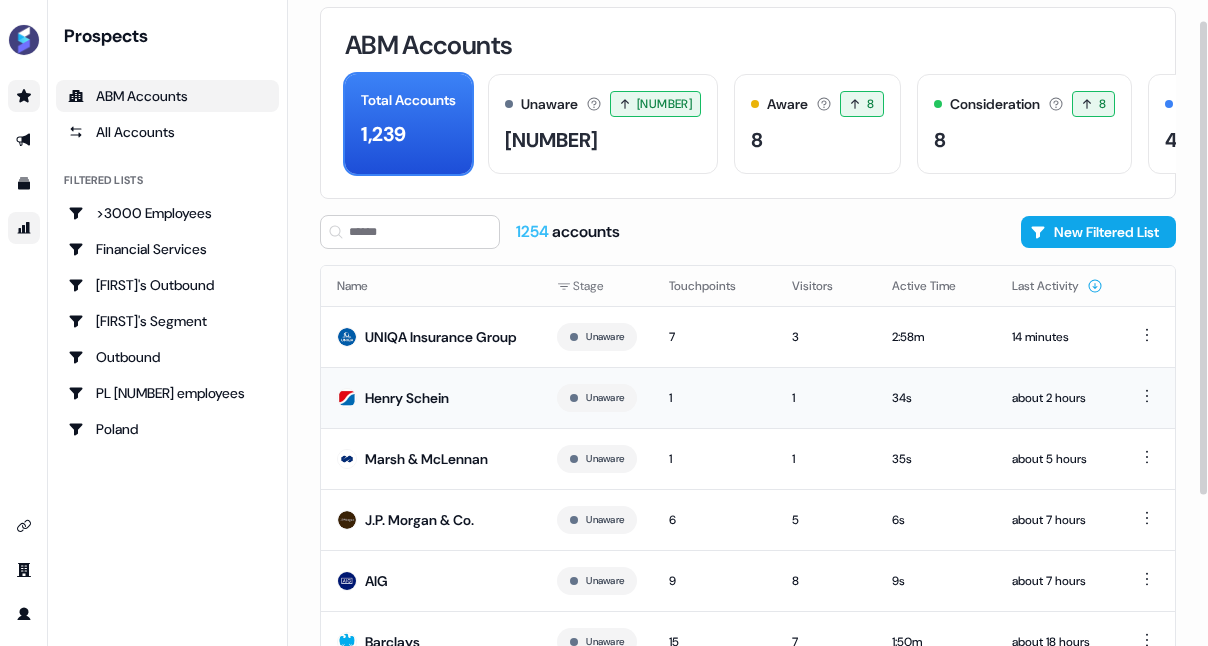 scroll, scrollTop: 0, scrollLeft: 0, axis: both 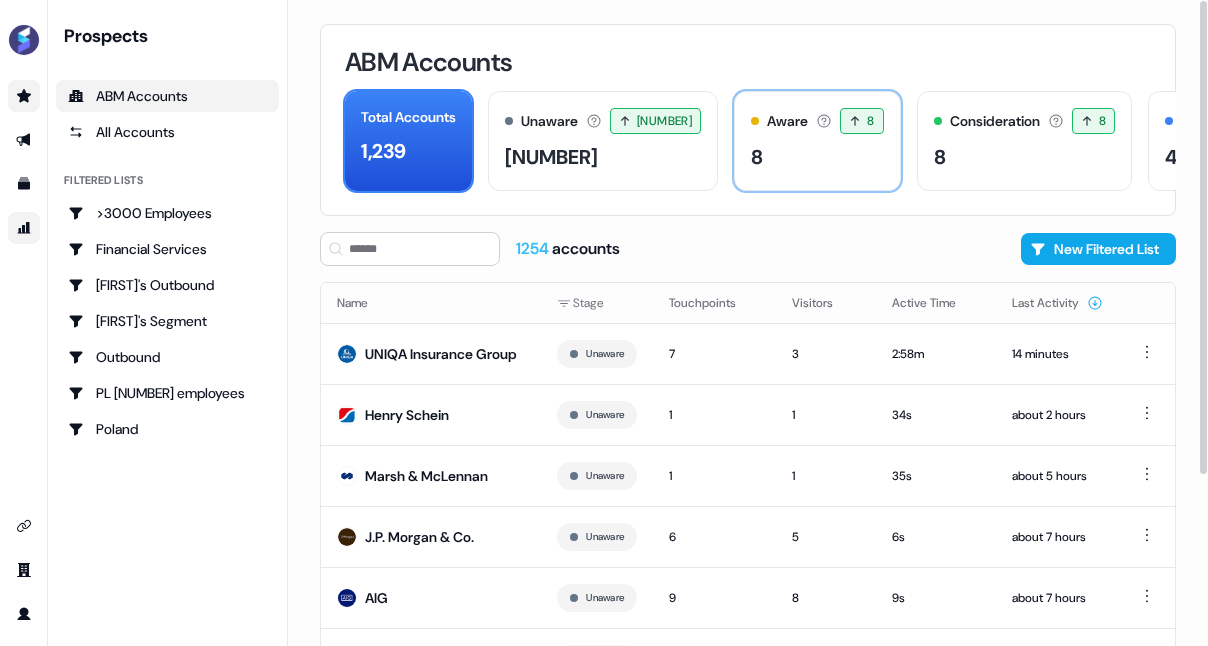 click on "8" at bounding box center (817, 157) 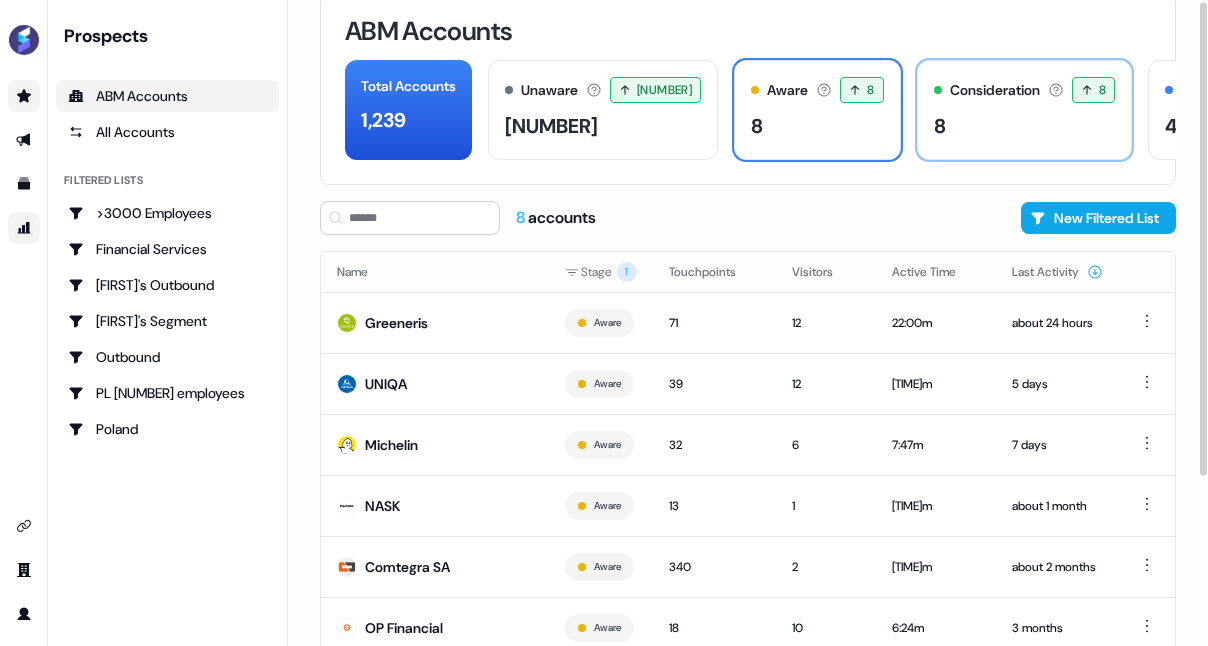scroll, scrollTop: 0, scrollLeft: 0, axis: both 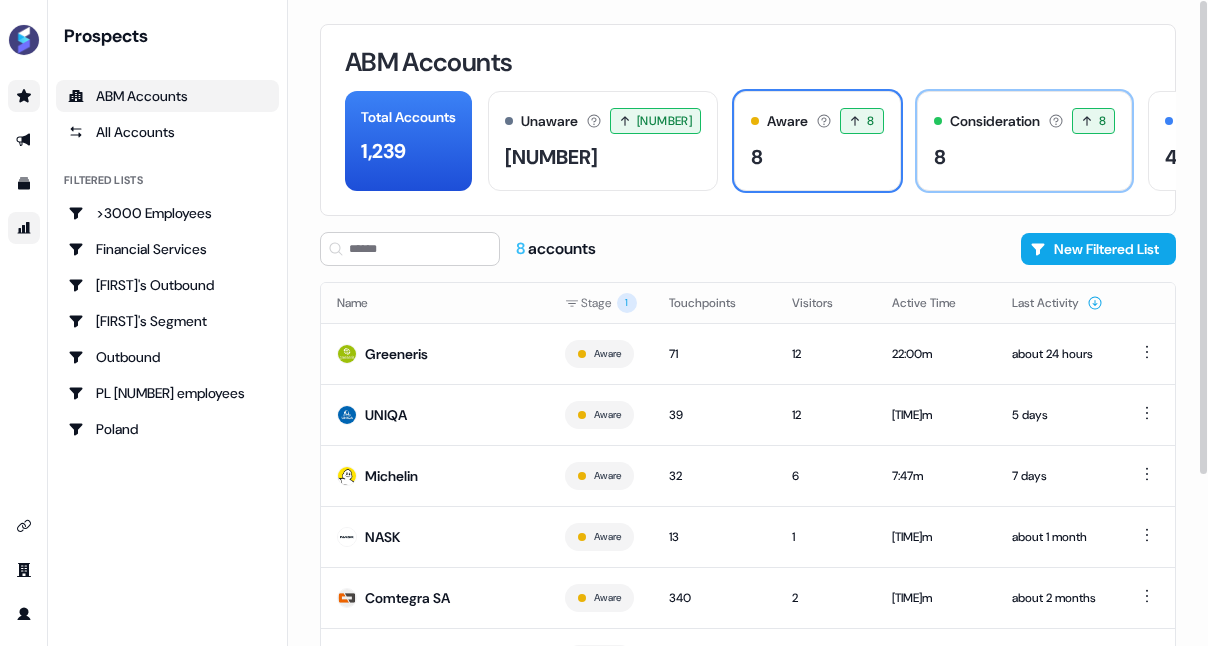 click on "8" at bounding box center [1024, 157] 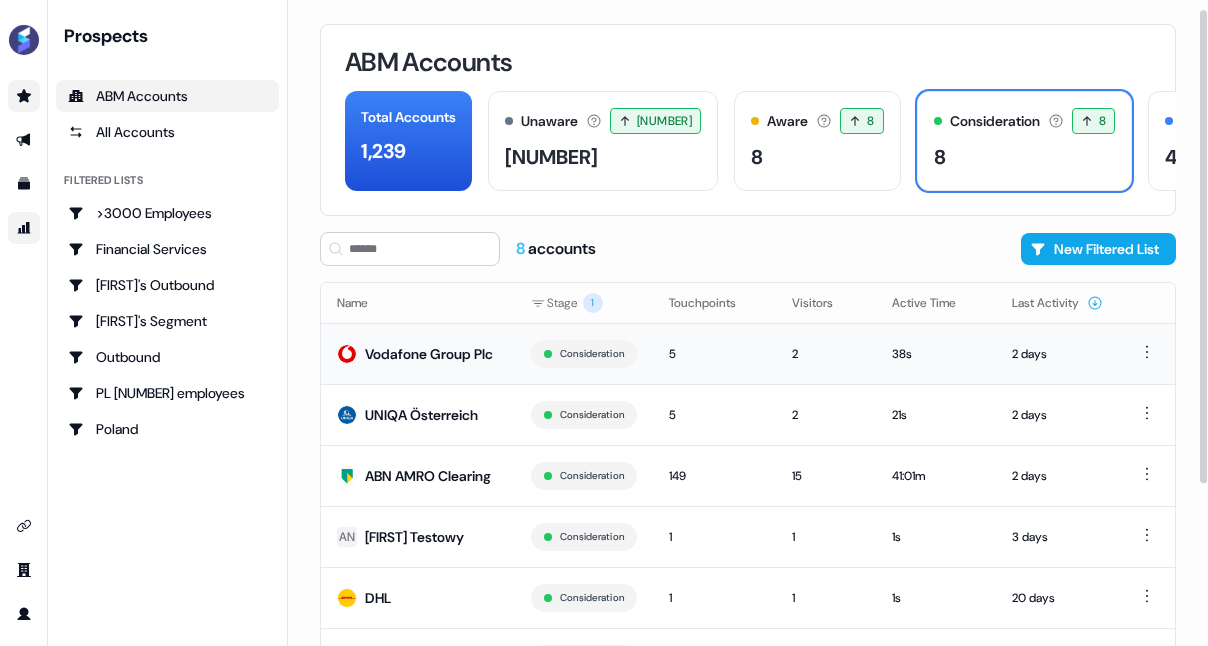 scroll, scrollTop: 132, scrollLeft: 0, axis: vertical 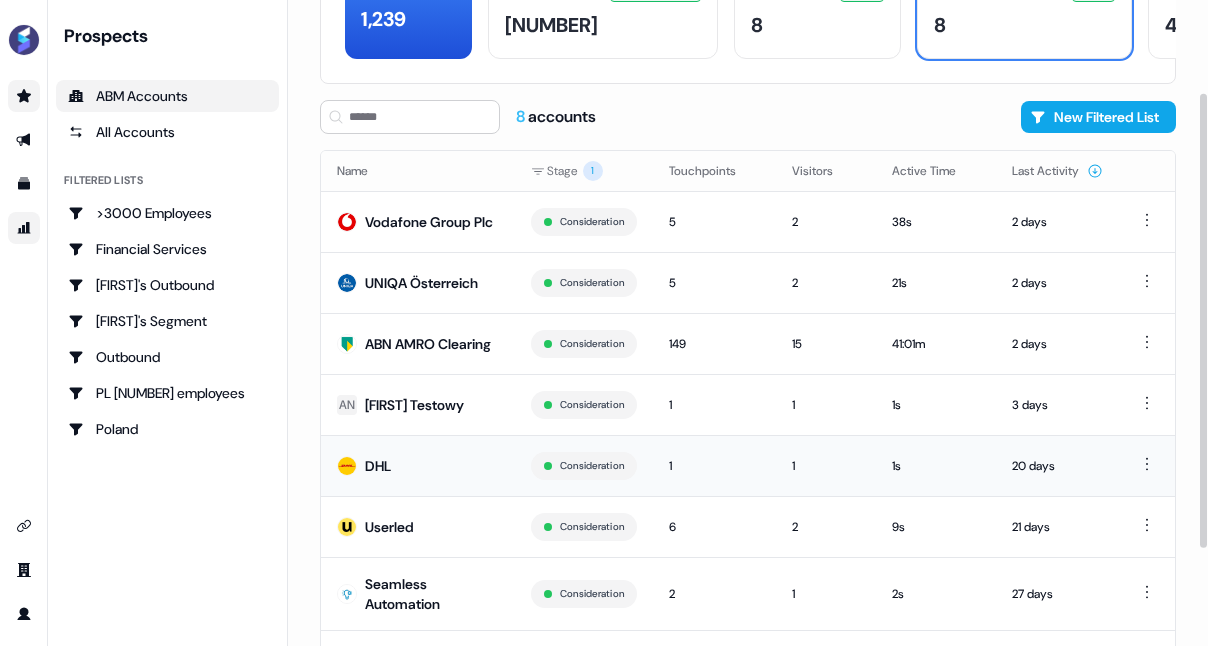 click on "1" at bounding box center (826, 466) 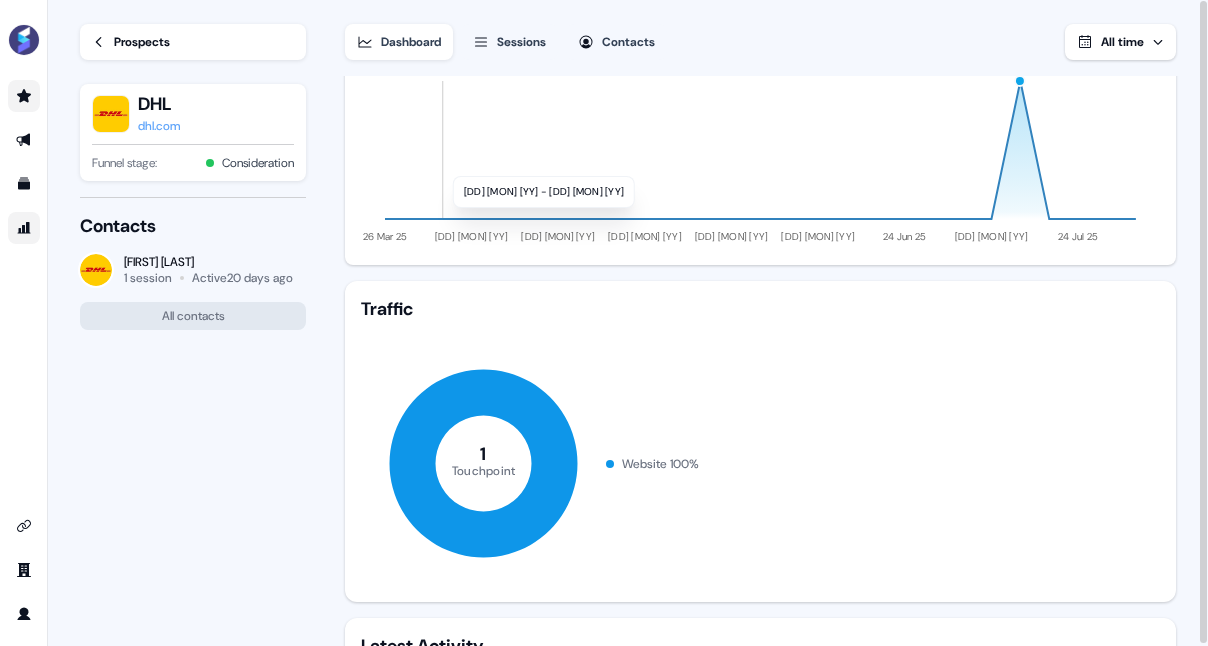 scroll, scrollTop: 0, scrollLeft: 0, axis: both 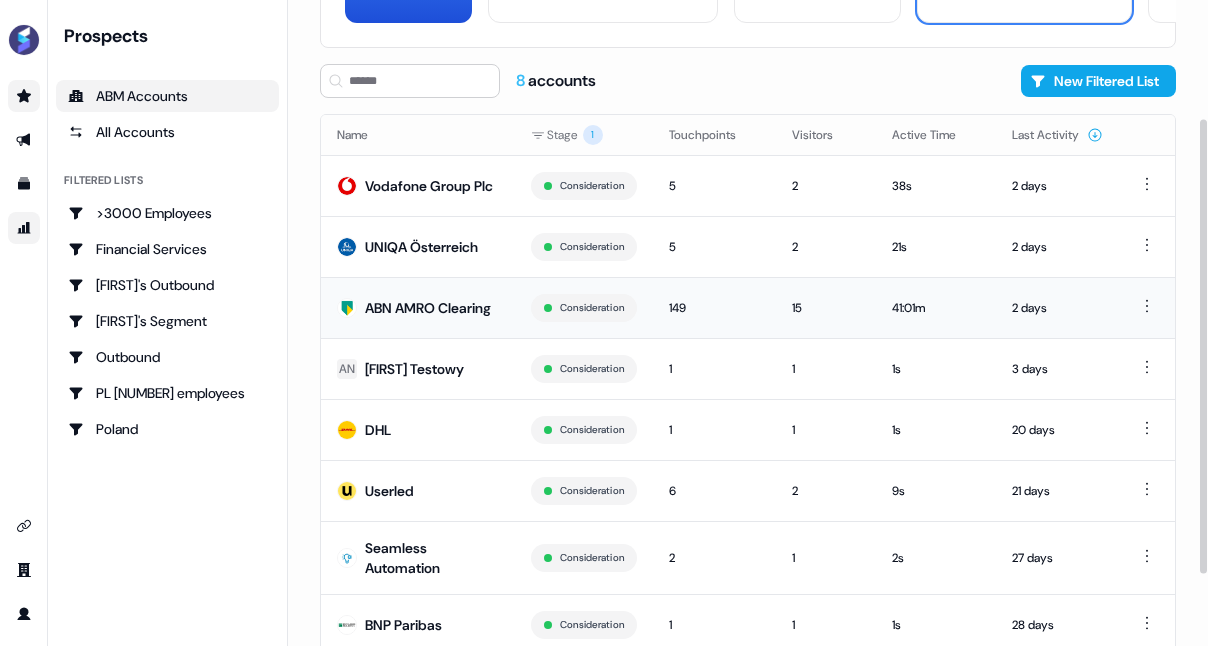 click on "15" at bounding box center (826, 308) 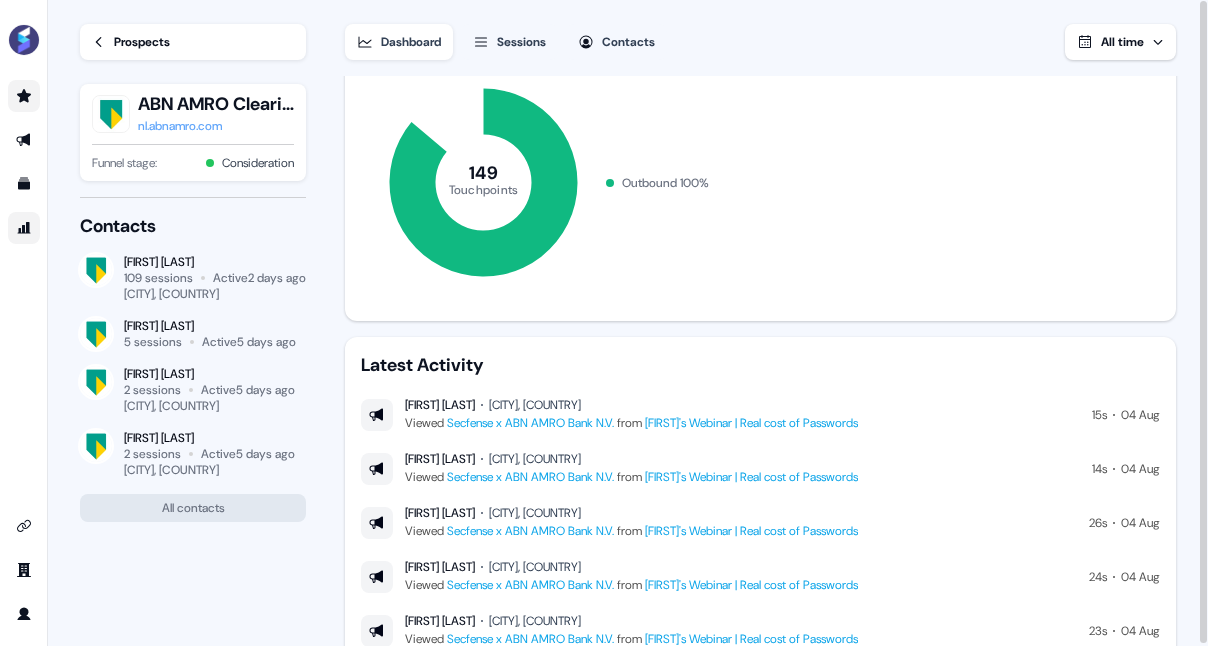 scroll, scrollTop: 513, scrollLeft: 0, axis: vertical 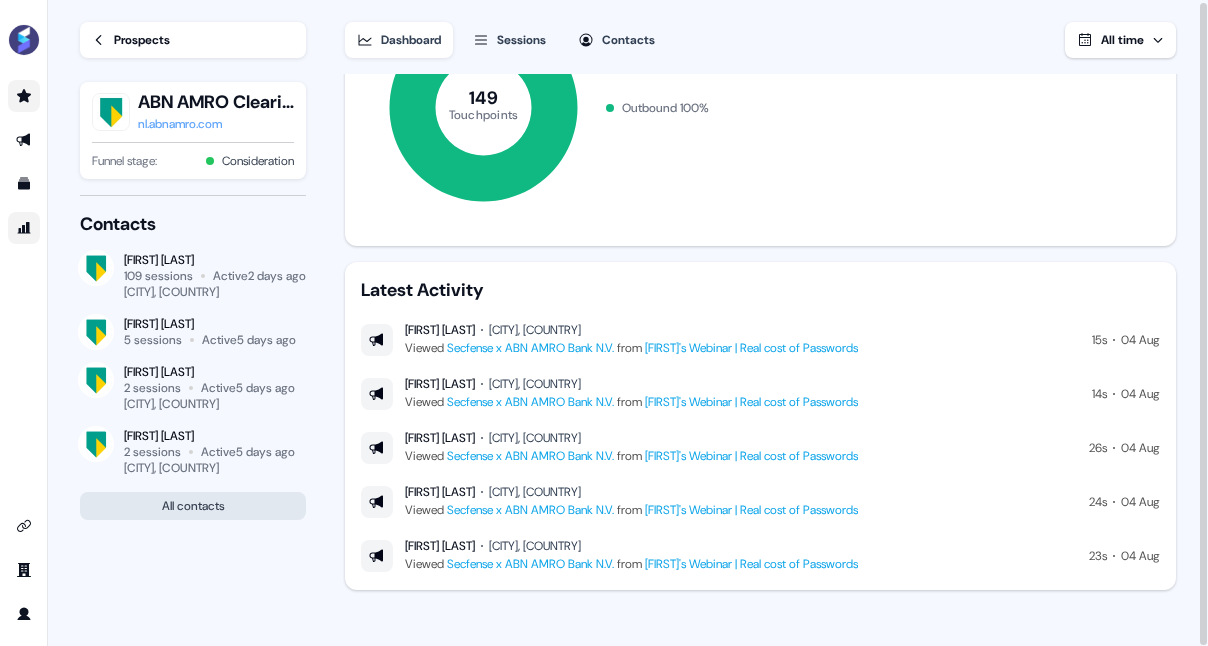 click on "All contacts" at bounding box center [193, 506] 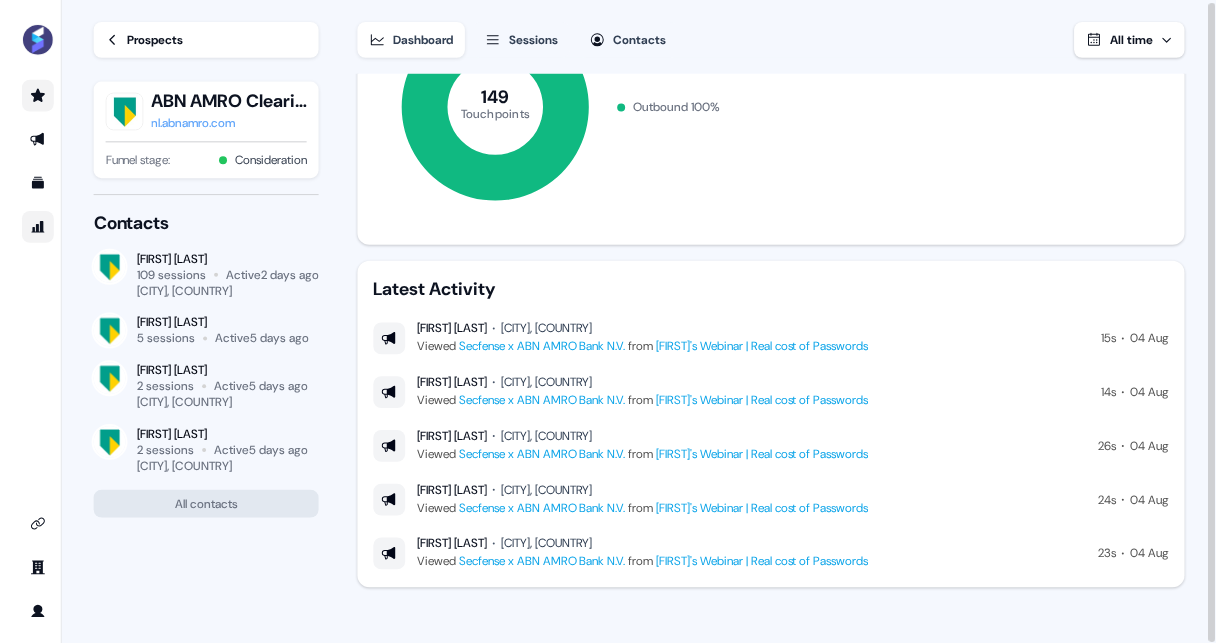 scroll, scrollTop: 0, scrollLeft: 0, axis: both 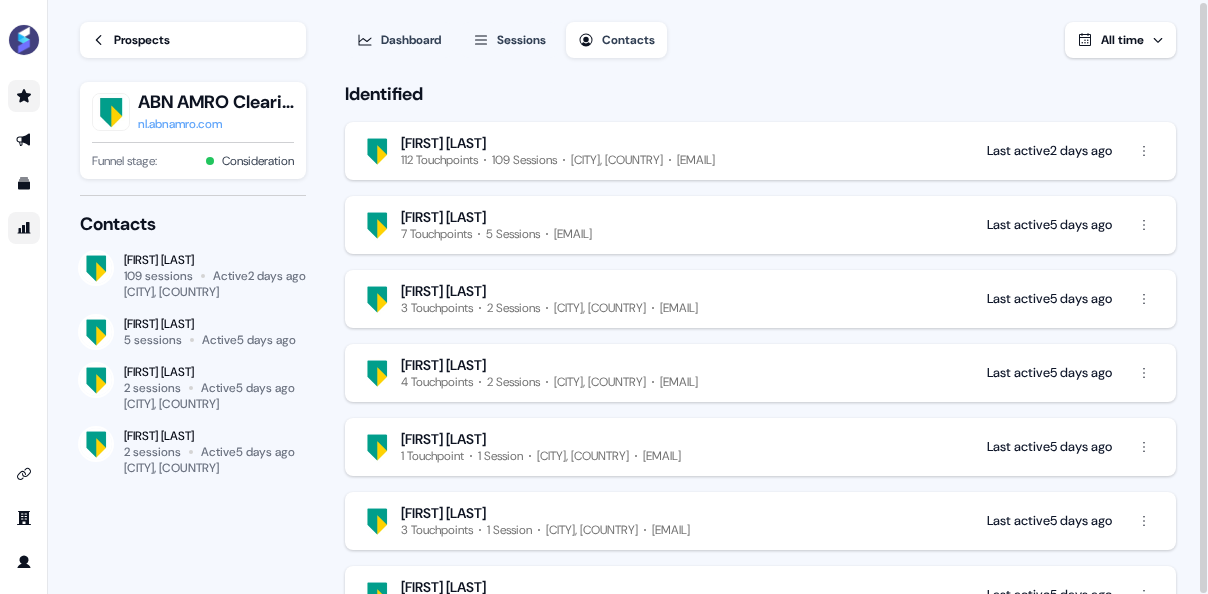click on "Prospects" at bounding box center (142, 40) 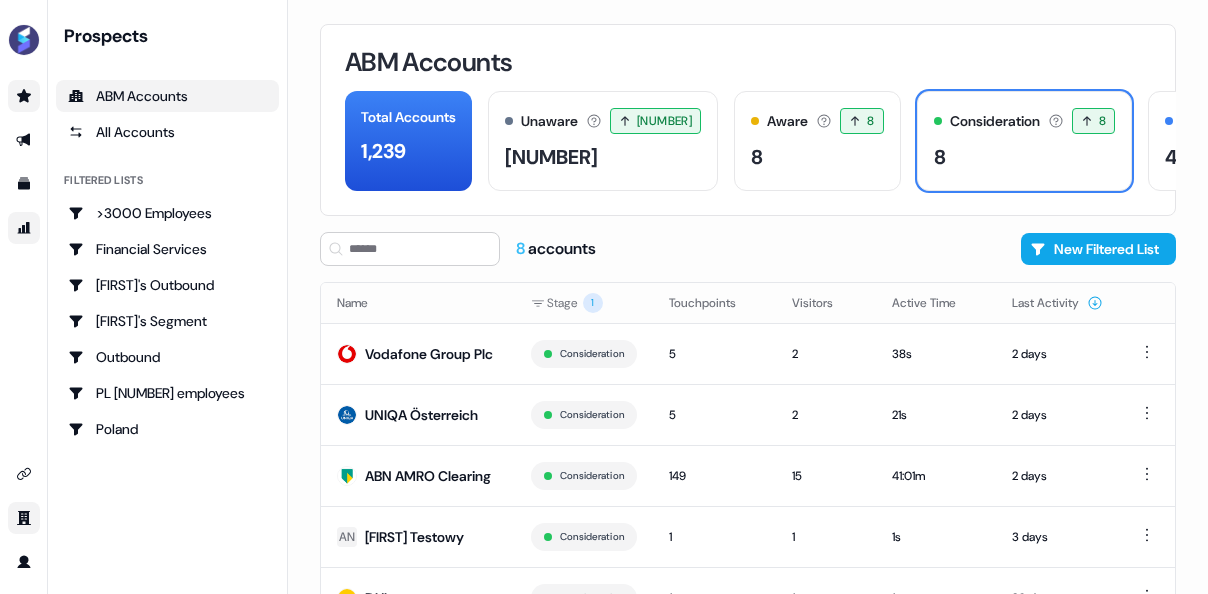 click at bounding box center [24, 518] 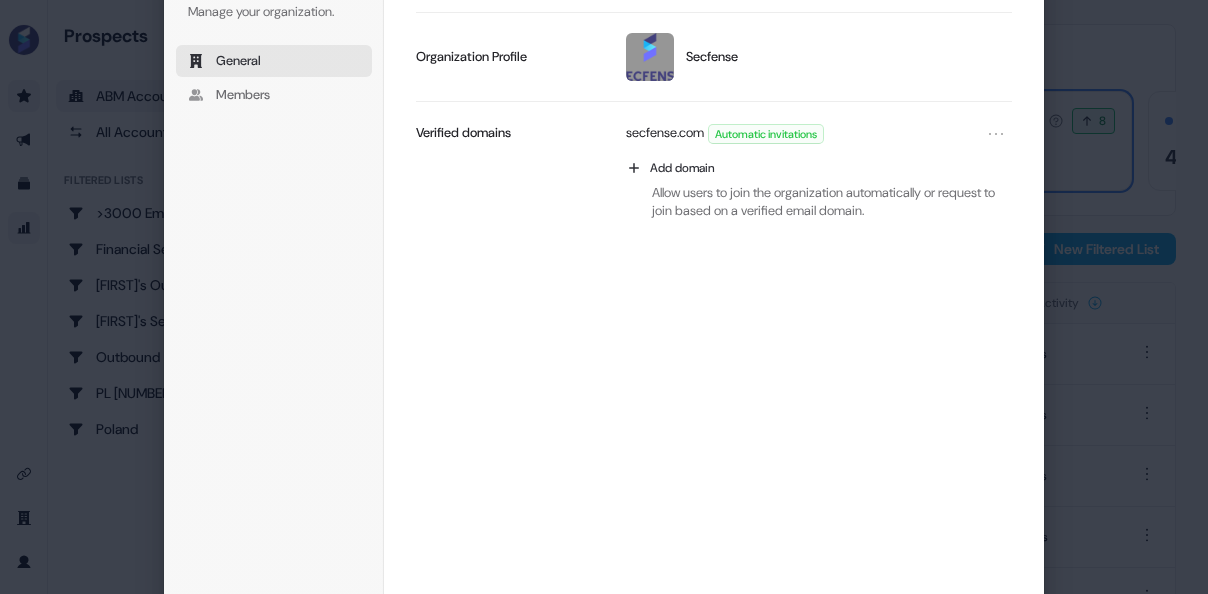 click on "Organization Manage your organization. General Members Organization General Secfense Update profile Organization Profile secfense.com Automatic invitations Add domain Allow users to join the organization automatically or request to join based on a verified email domain. Verified domains Leave organization Leave organization Delete organization Delete organization Close" at bounding box center (604, 297) 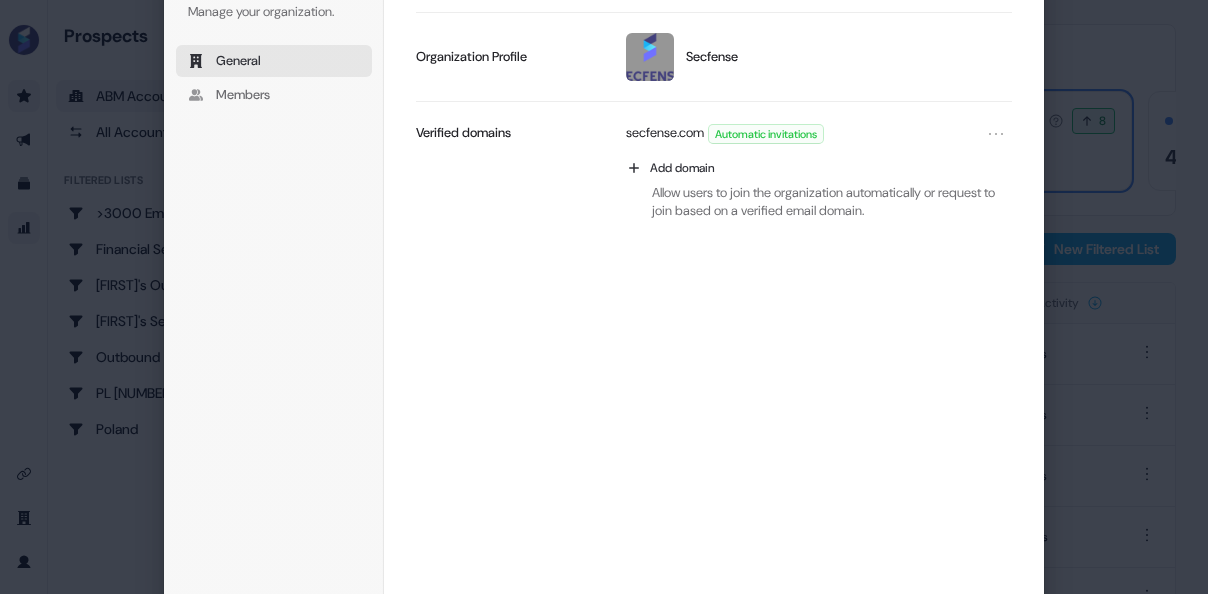 click on "Organization Manage your organization. General Members" at bounding box center [278, 297] 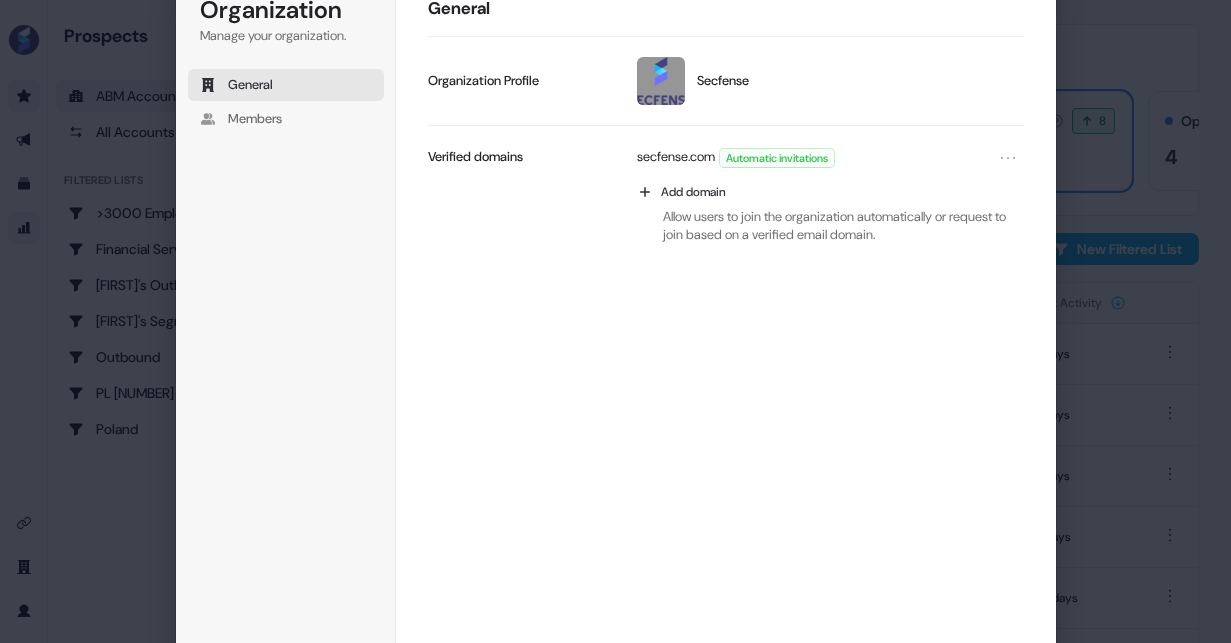 click on "Organization Manage your organization. General Members Organization General Secfense Update profile Organization Profile secfense.com Automatic invitations Add domain Allow users to join the organization automatically or request to join based on a verified email domain. Verified domains Leave organization Leave organization Delete organization Delete organization Close" at bounding box center [616, 322] 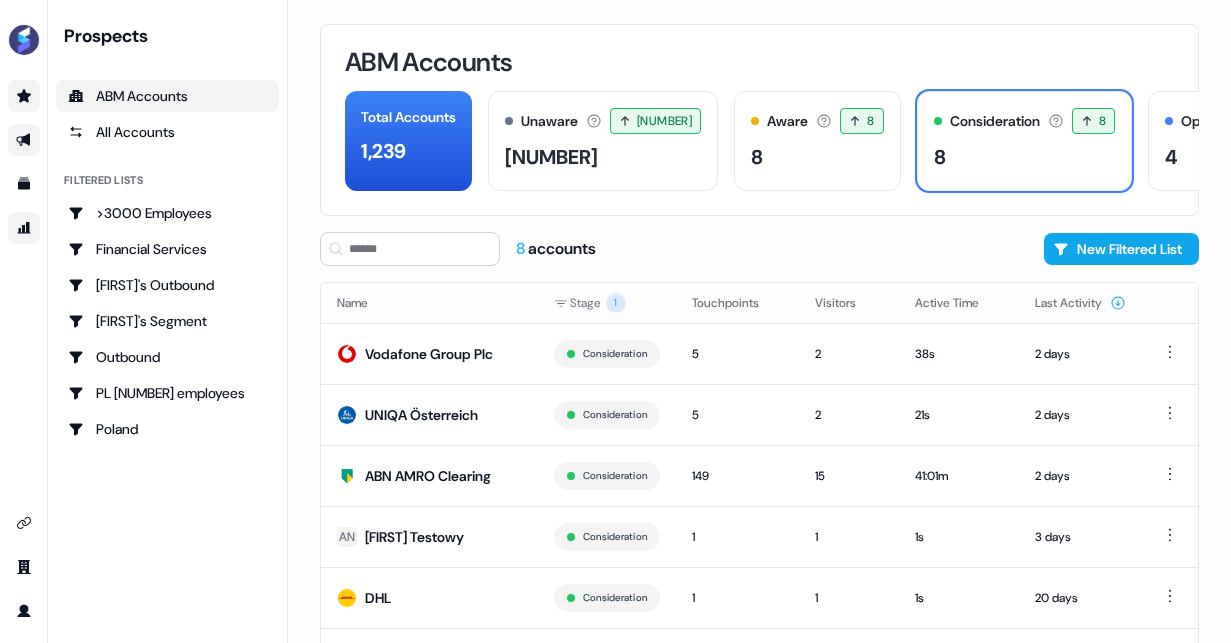 click at bounding box center (24, 140) 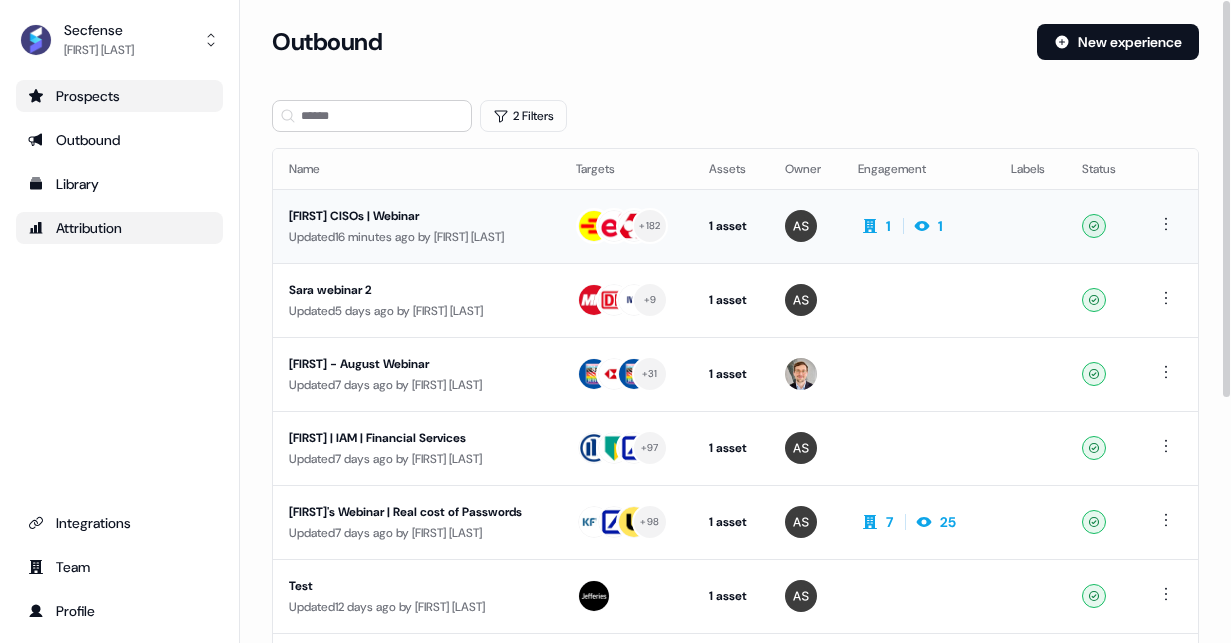 click on "[FIRST] CISOs | Webinar" at bounding box center [416, 216] 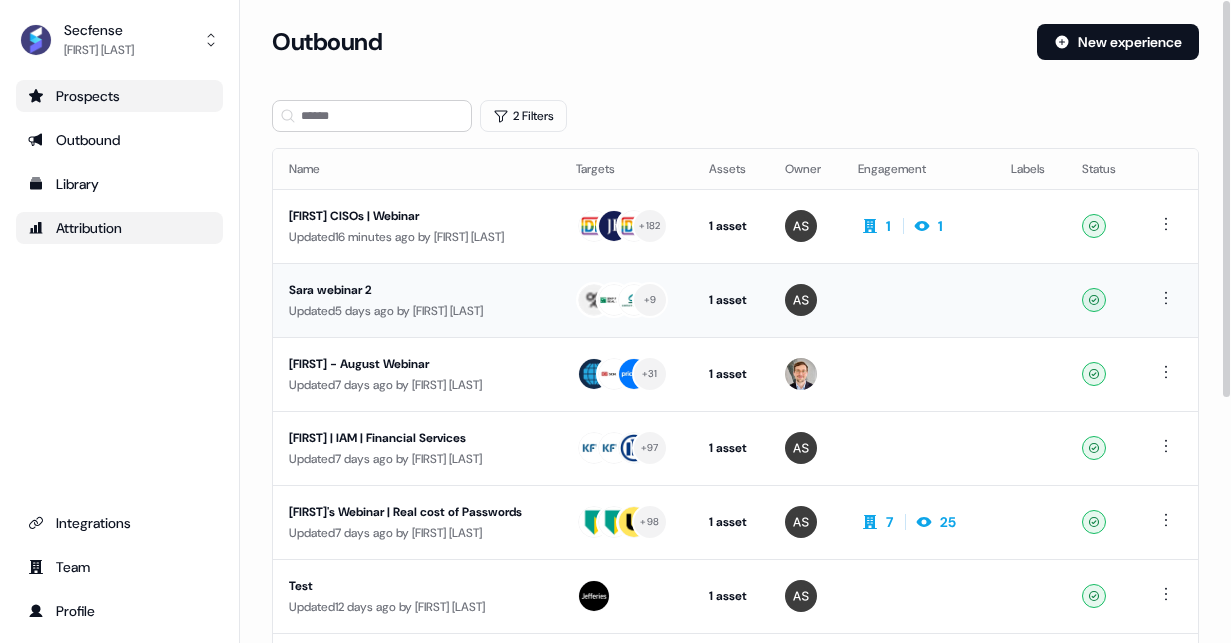 click on "Sara webinar 2" at bounding box center [416, 290] 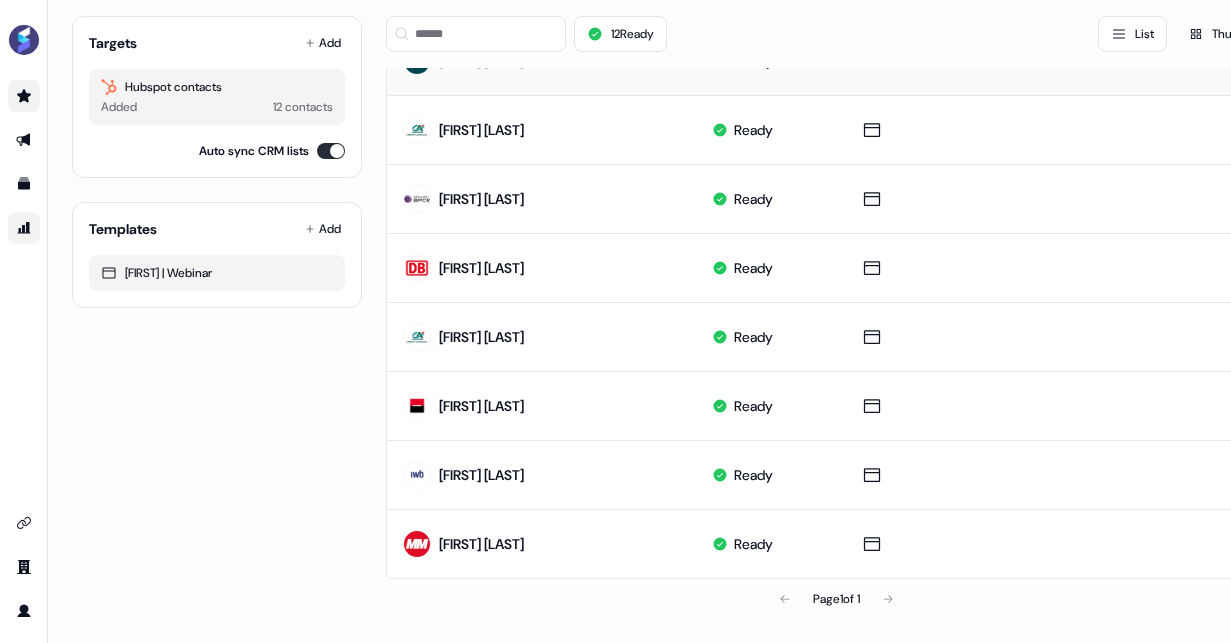scroll, scrollTop: 523, scrollLeft: 0, axis: vertical 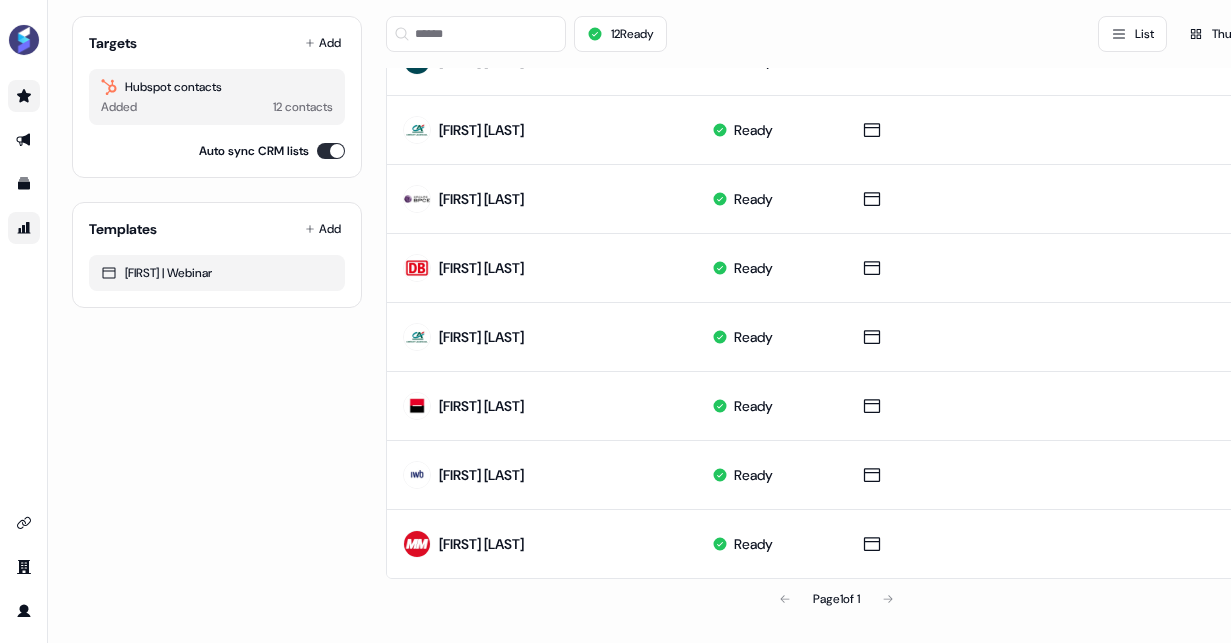 click on "Page  1  of 1" at bounding box center (836, 599) 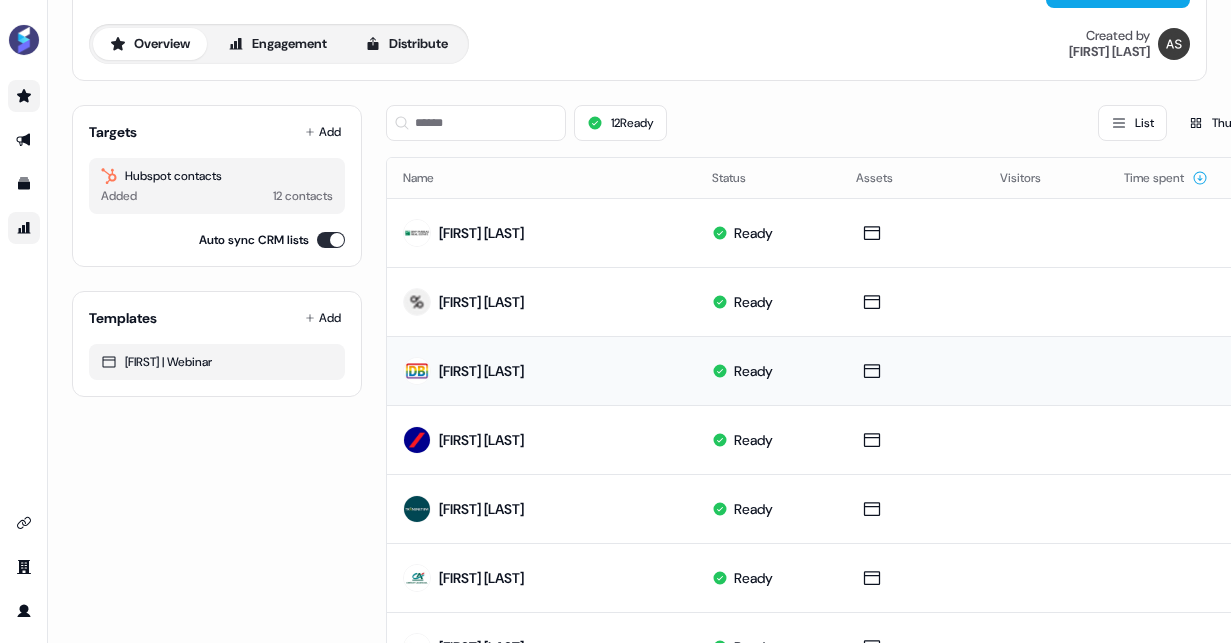 scroll, scrollTop: 50, scrollLeft: 0, axis: vertical 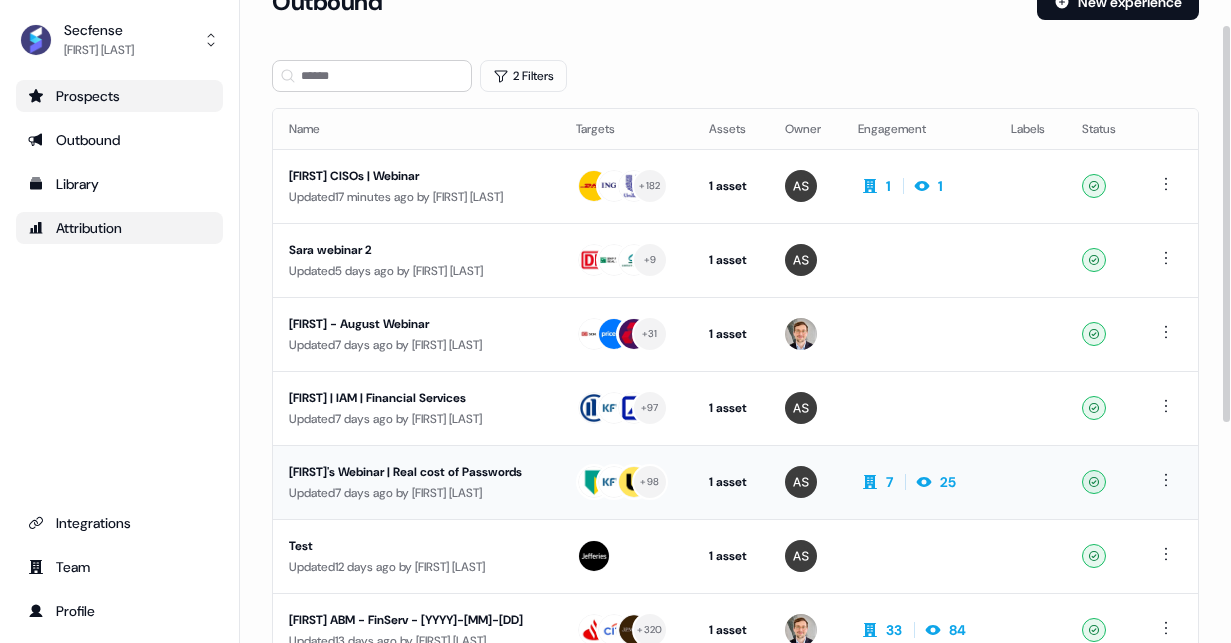 click on "[FIRST]'s Webinar | Real cost of Passwords" at bounding box center (416, 472) 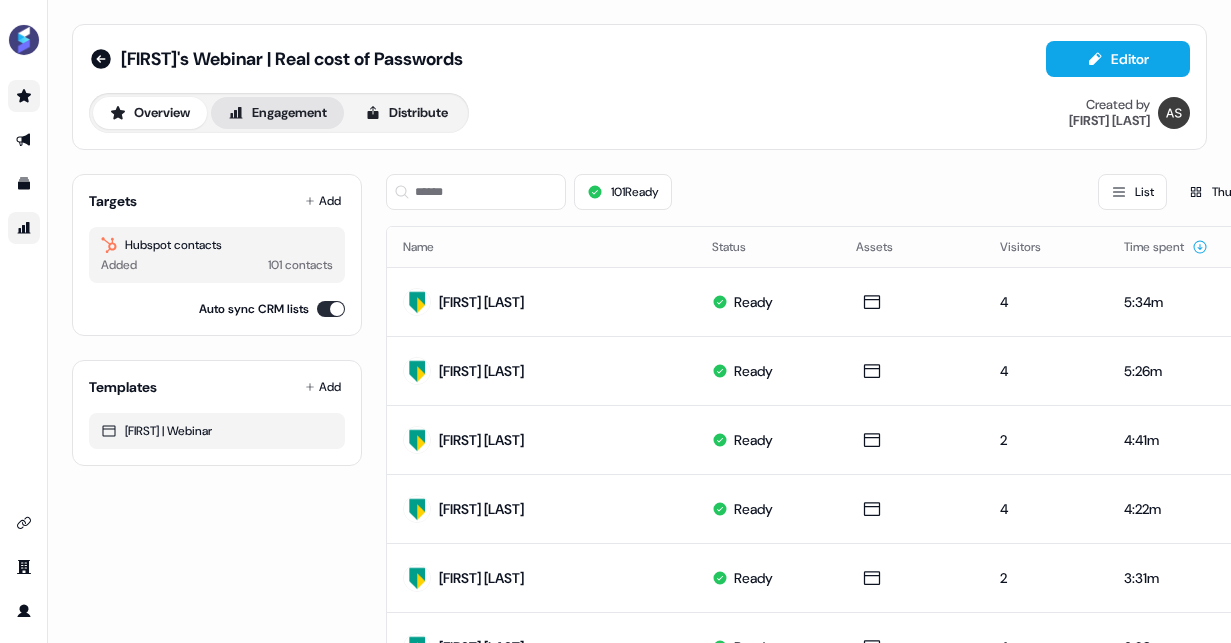 click on "Engagement" at bounding box center (277, 113) 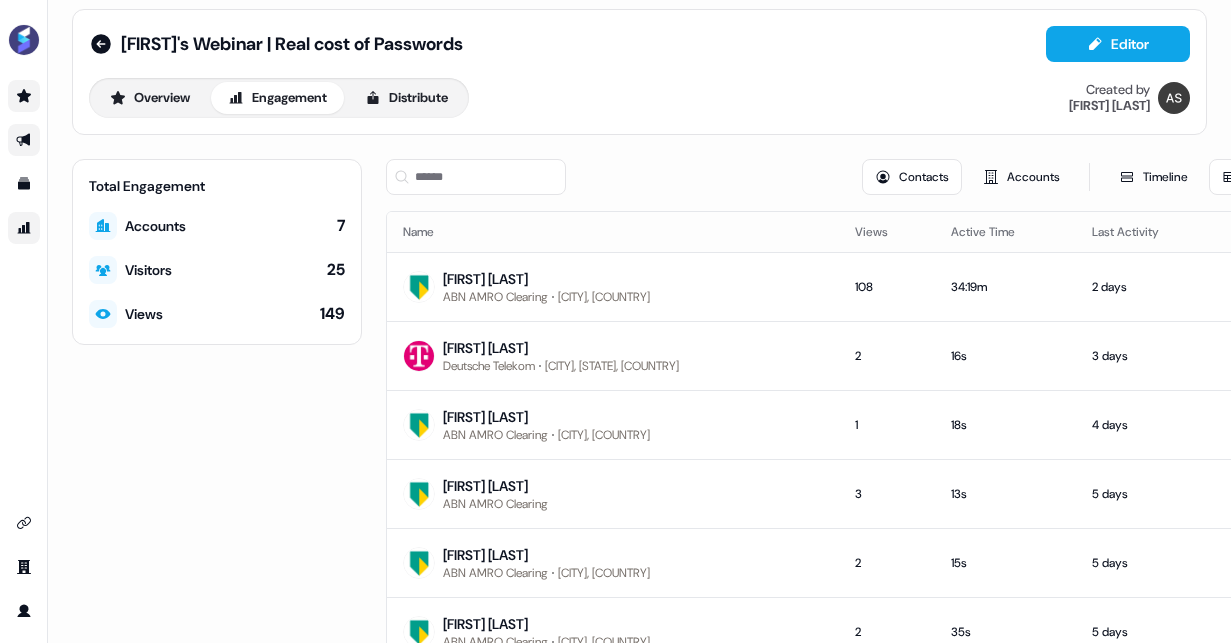 scroll, scrollTop: 0, scrollLeft: 0, axis: both 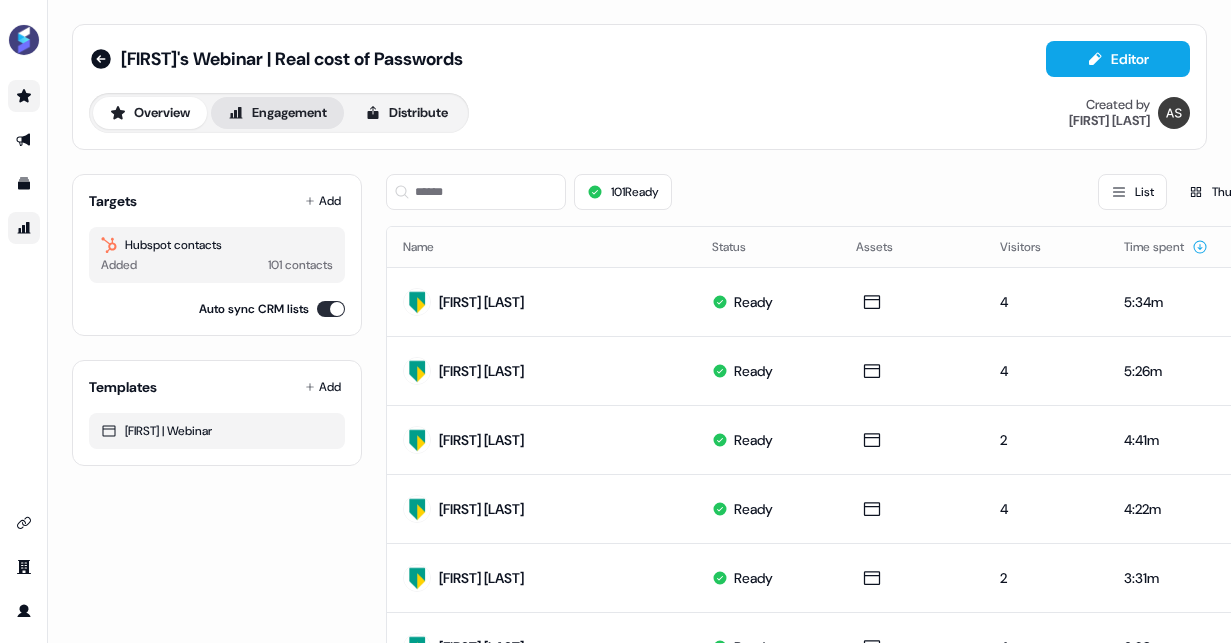 click on "Engagement" at bounding box center (277, 113) 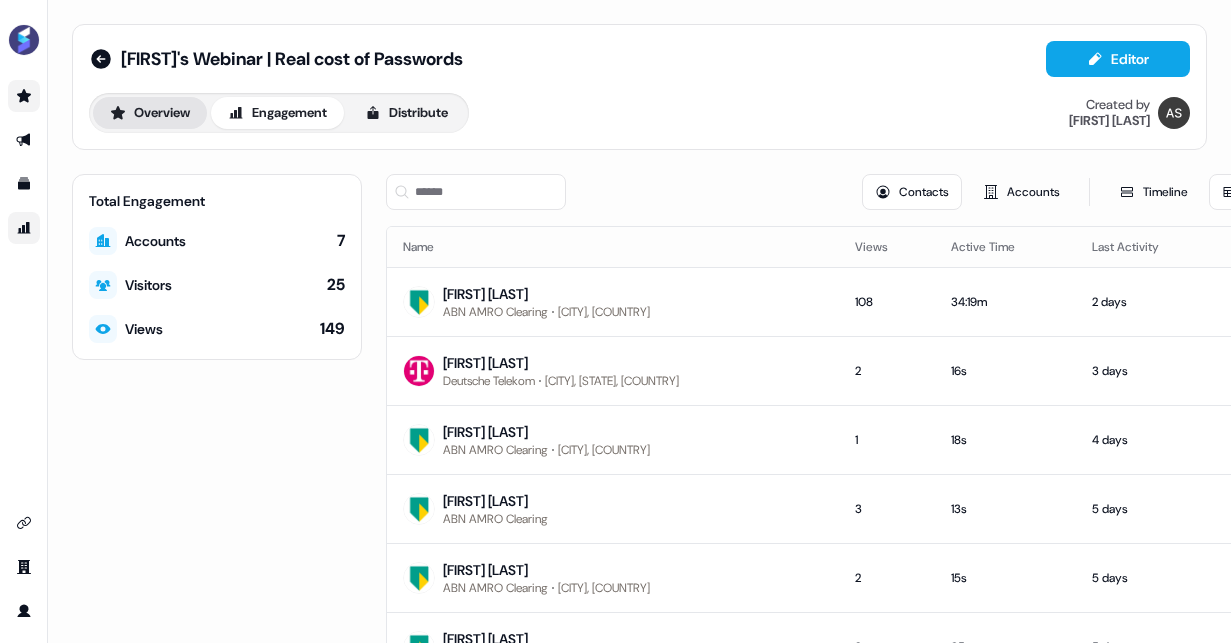 click on "Overview" at bounding box center [150, 113] 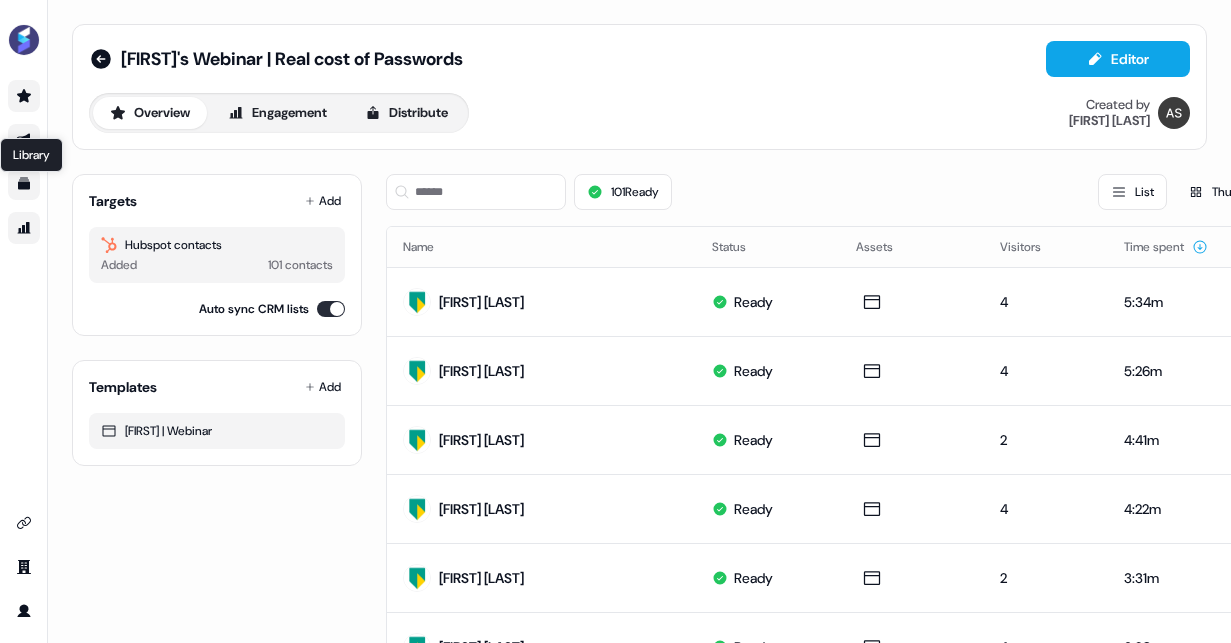 click 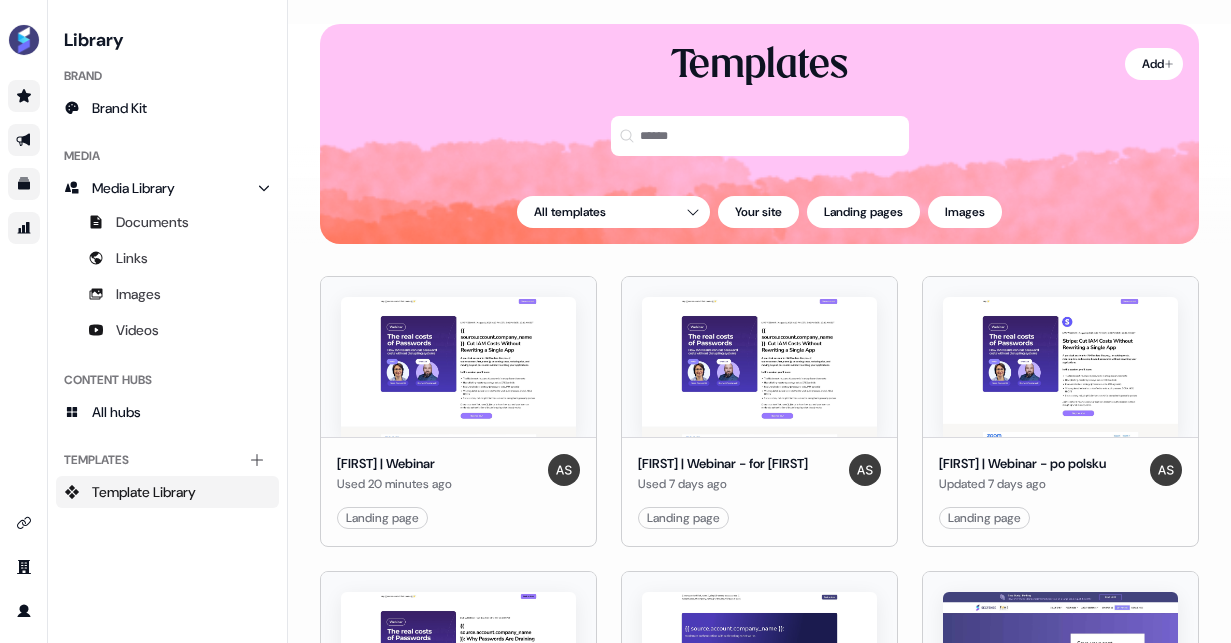 click at bounding box center (24, 140) 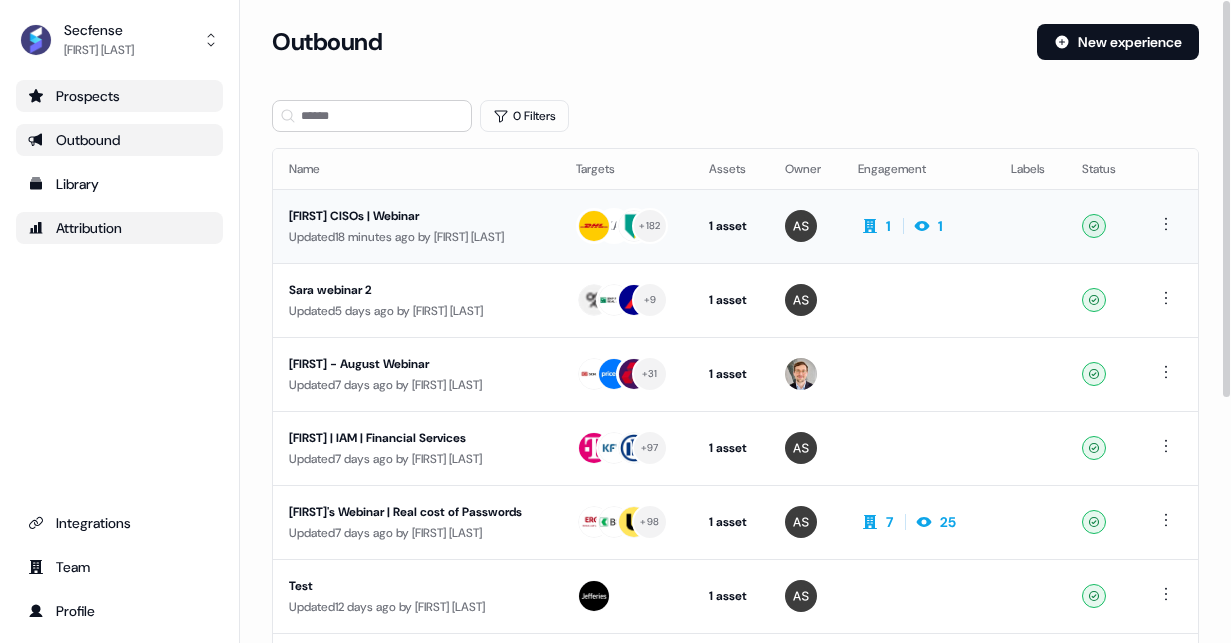 click on "[FIRST] CISOs | Webinar" at bounding box center [416, 216] 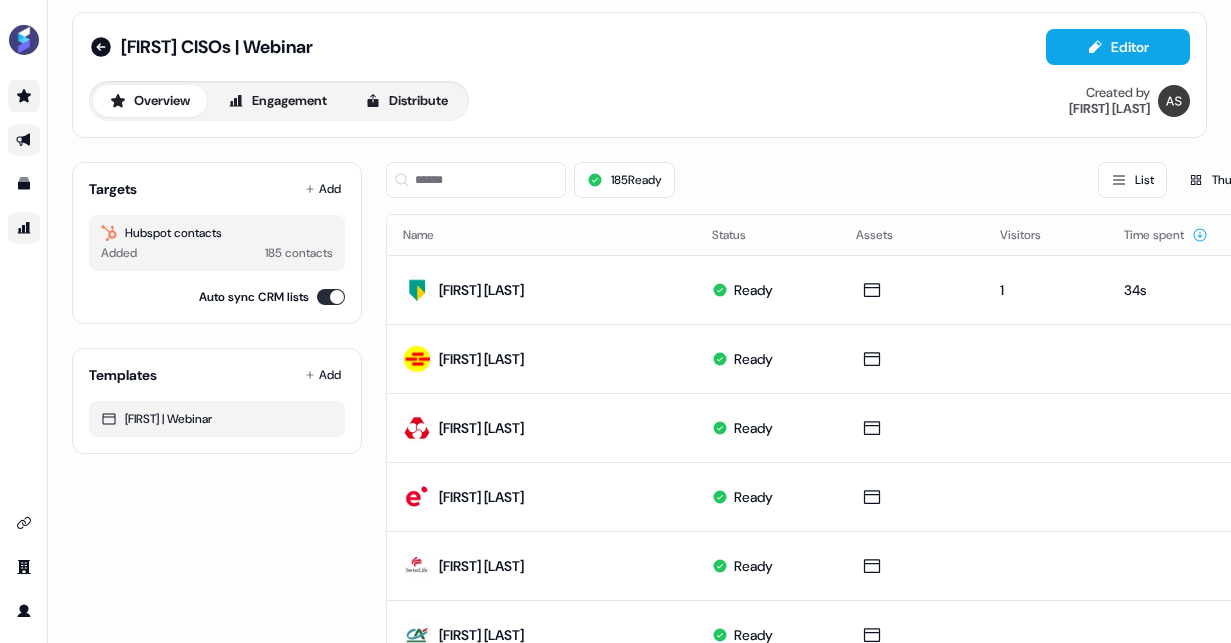 scroll, scrollTop: 31, scrollLeft: 0, axis: vertical 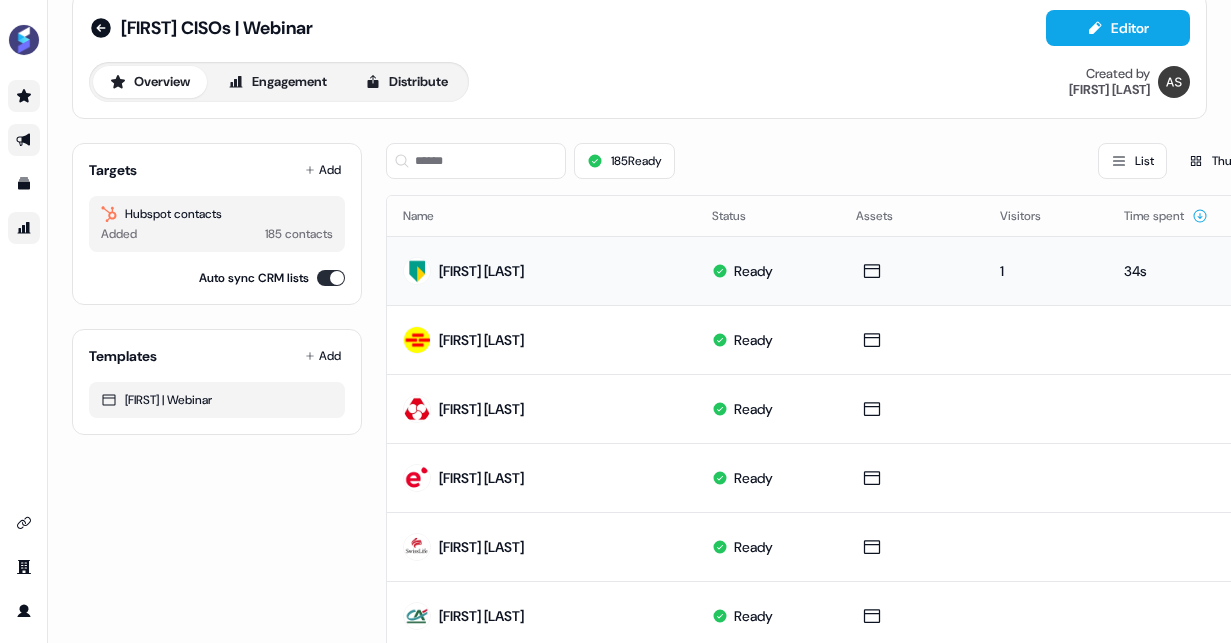 drag, startPoint x: 549, startPoint y: 269, endPoint x: 459, endPoint y: 268, distance: 90.005554 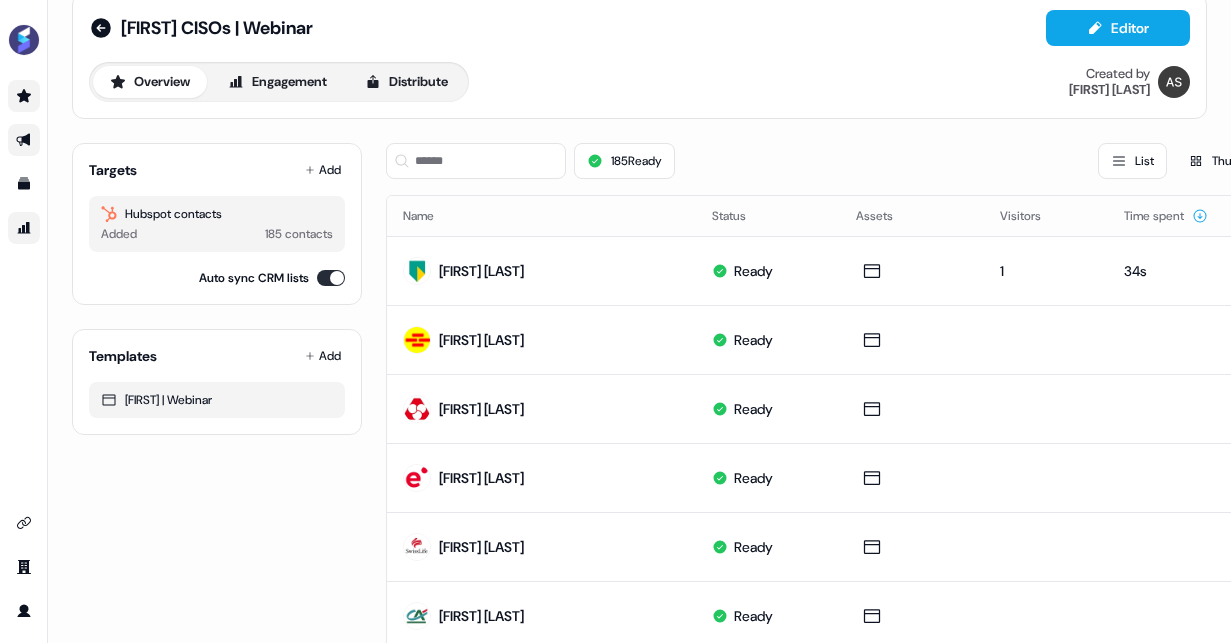 click on "Assets" at bounding box center (912, 216) 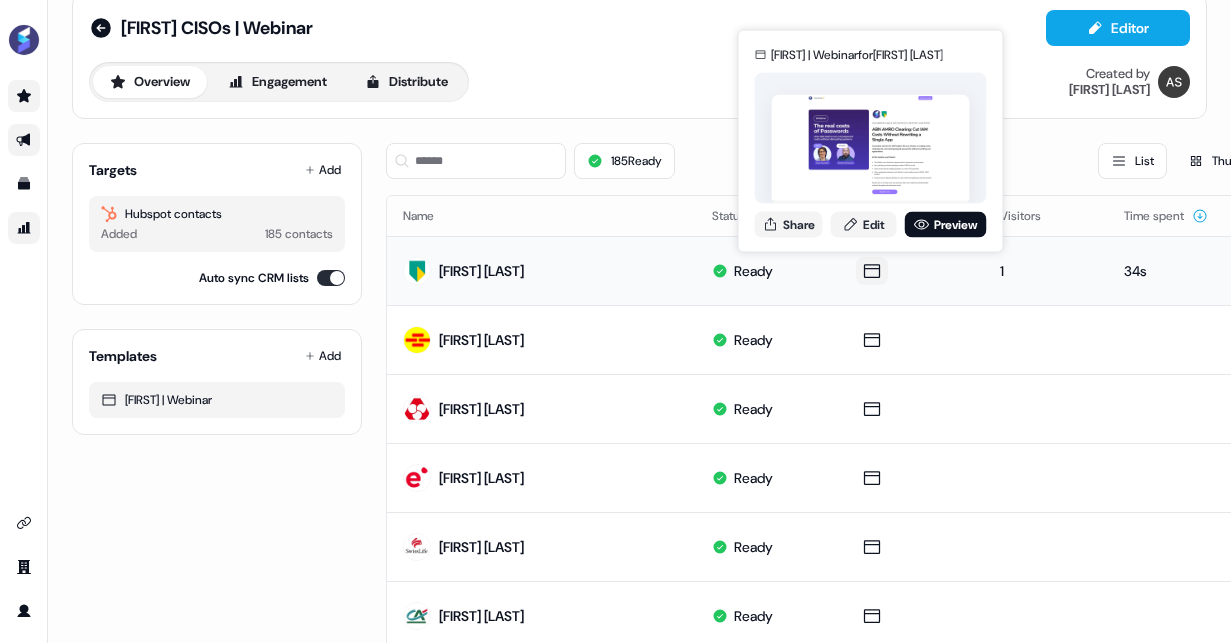 click 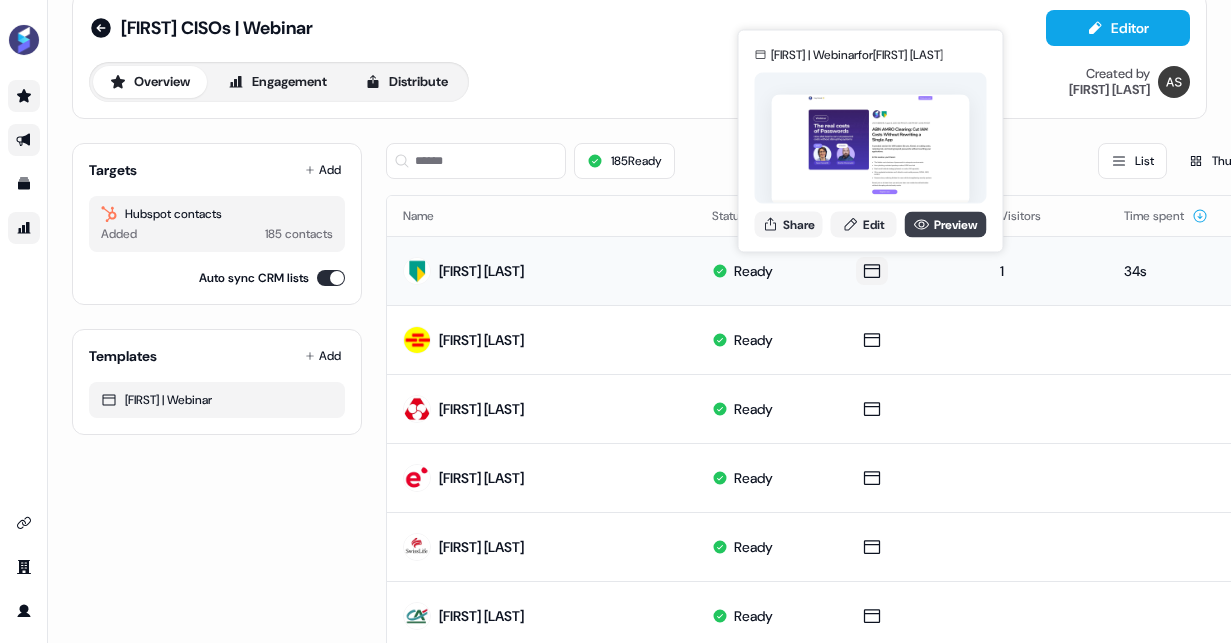 click on "Preview" at bounding box center [946, 224] 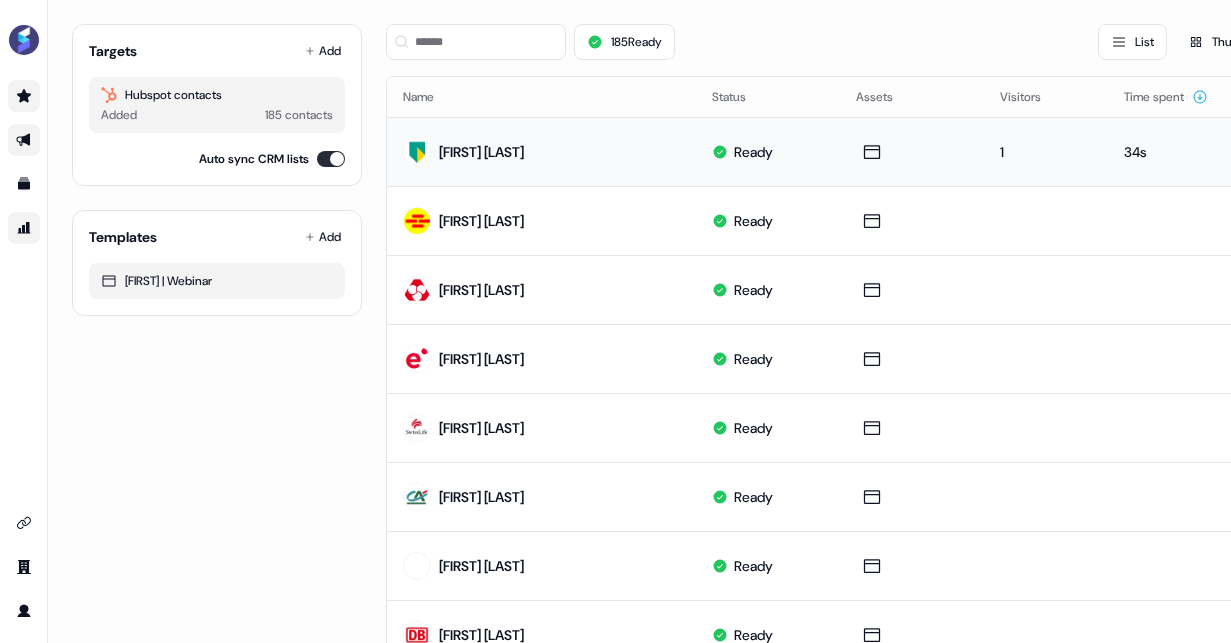 scroll, scrollTop: 144, scrollLeft: 0, axis: vertical 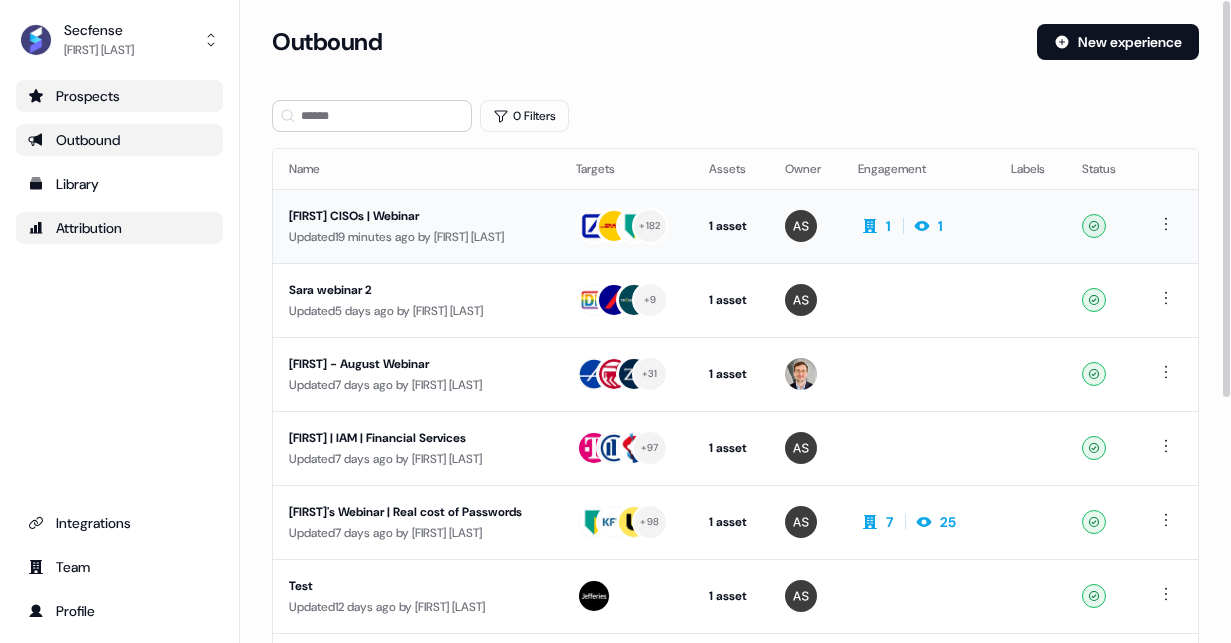 click on "[FIRST] CISOs | Webinar" at bounding box center (416, 216) 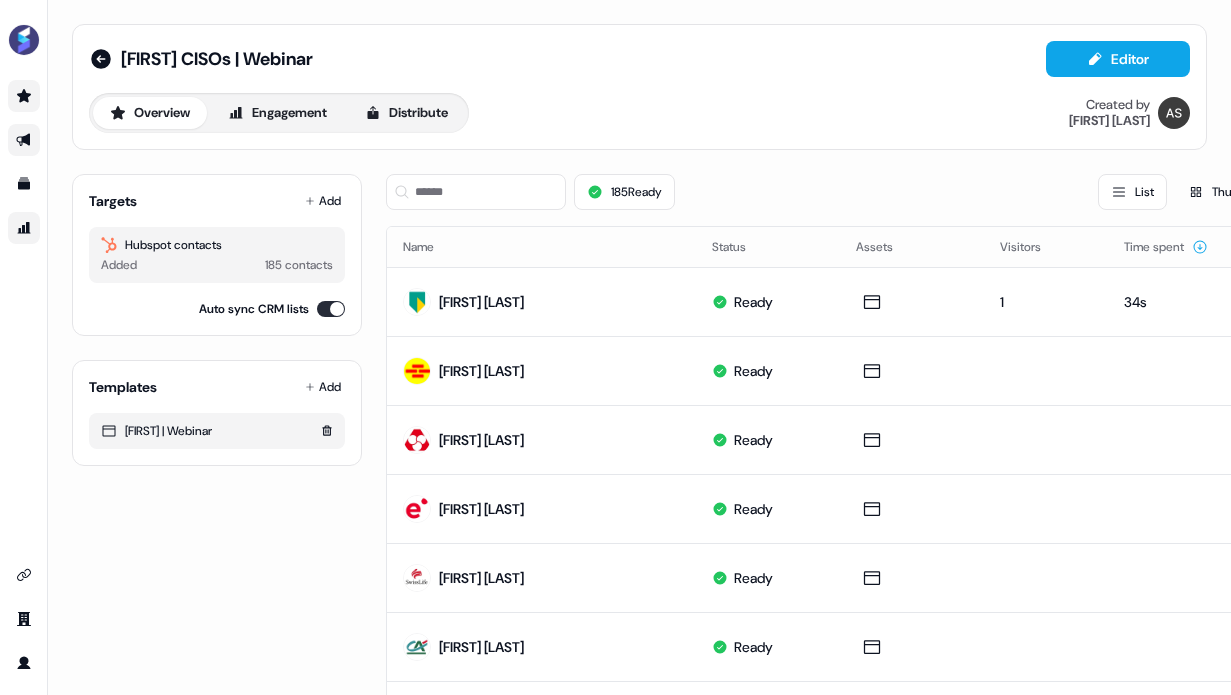 click on "[FIRST] | Webinar" at bounding box center [217, 431] 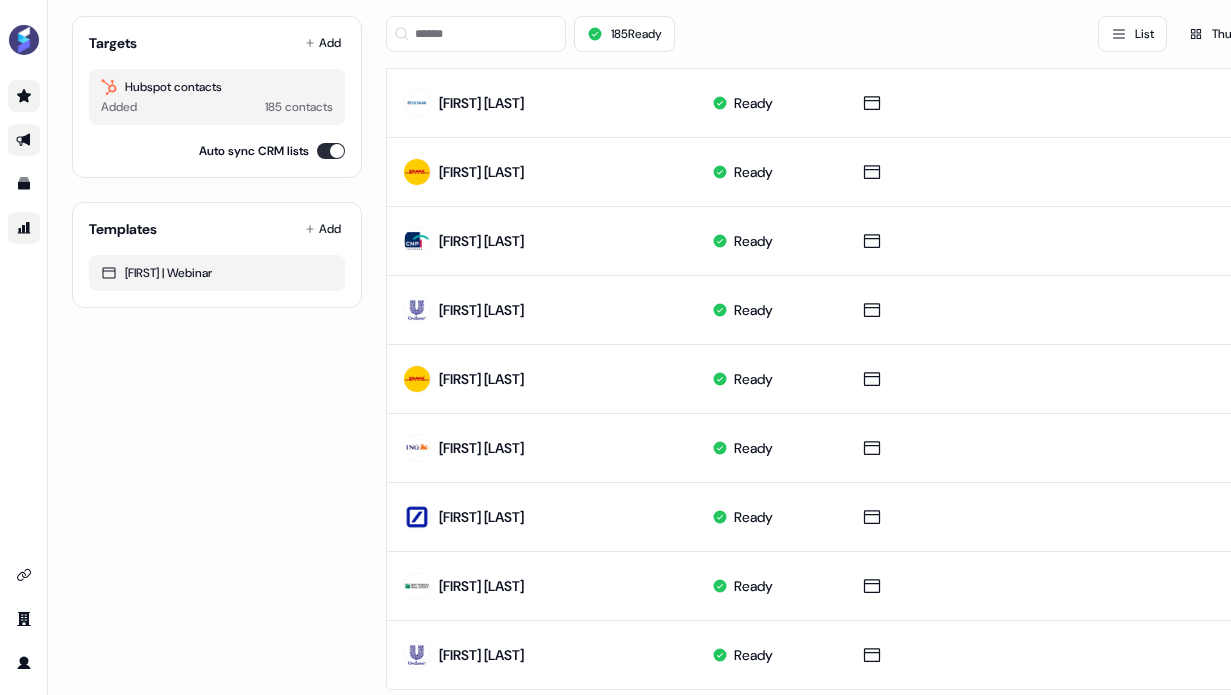 scroll, scrollTop: 1023, scrollLeft: 0, axis: vertical 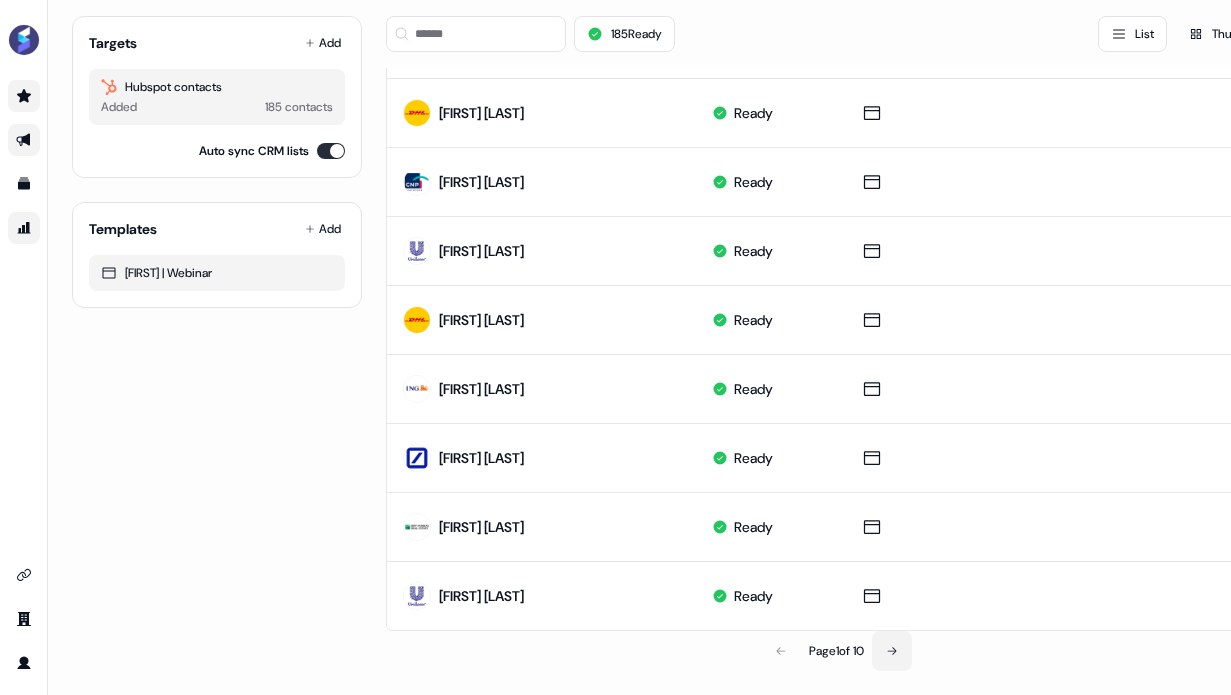 click 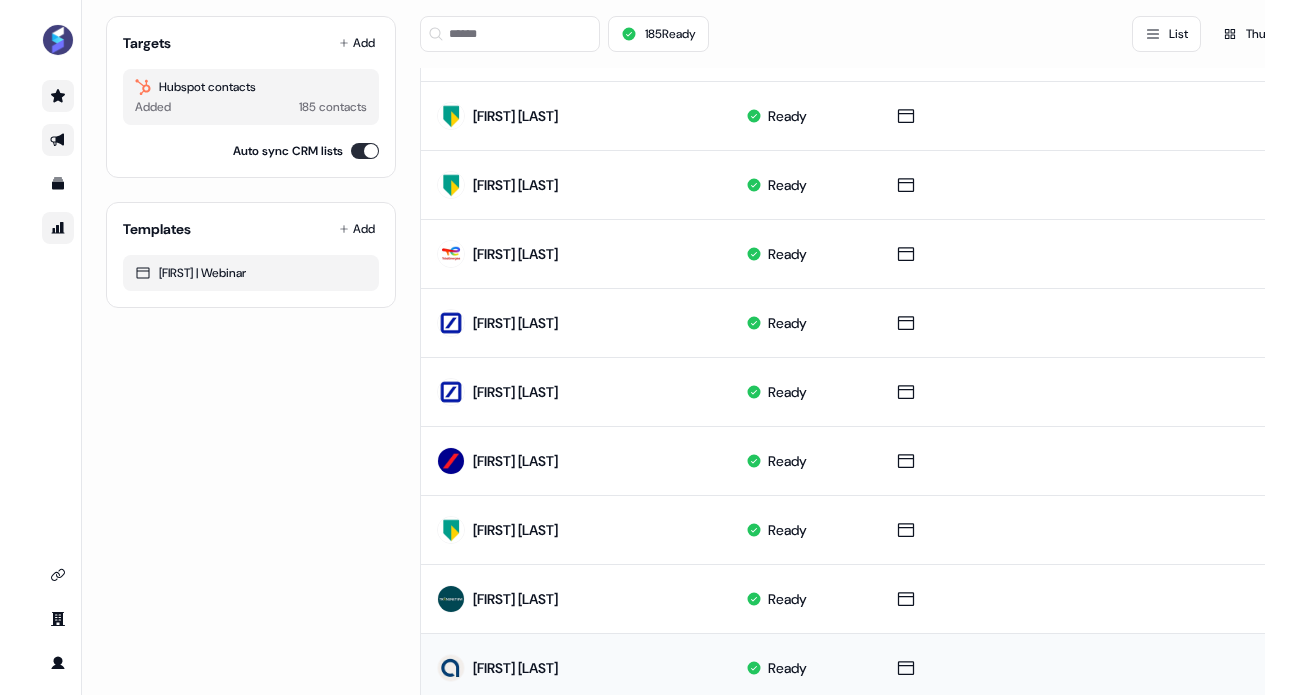 scroll, scrollTop: 935, scrollLeft: 0, axis: vertical 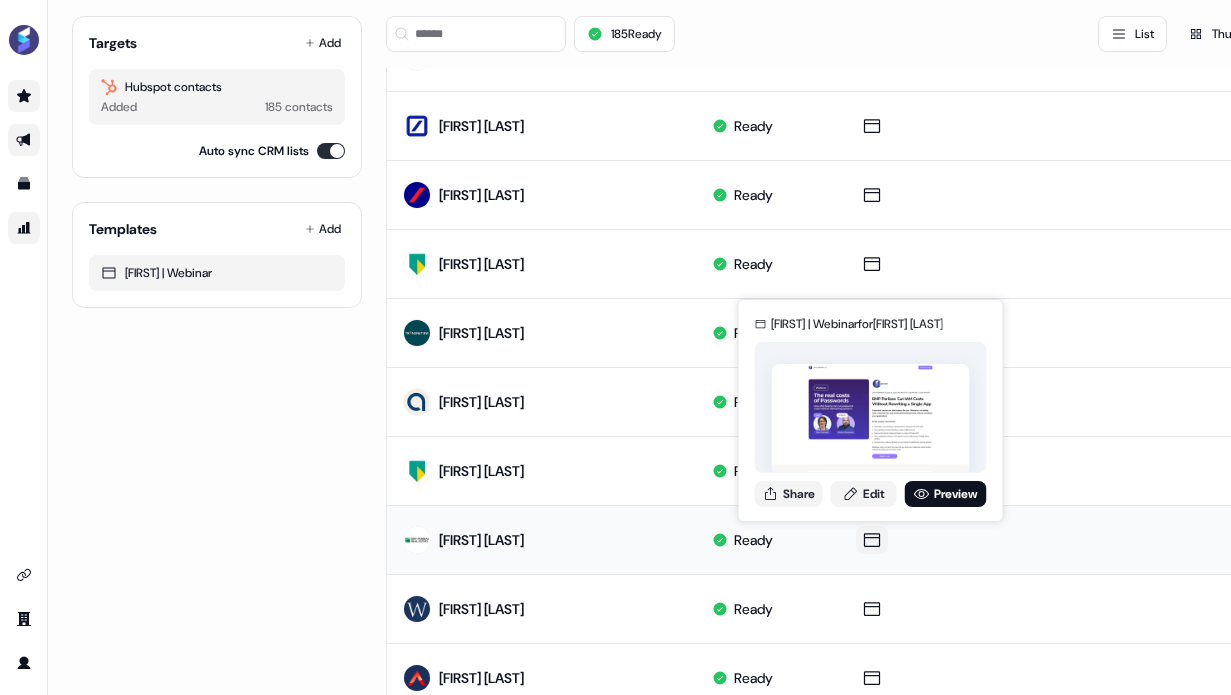 click at bounding box center (871, 419) 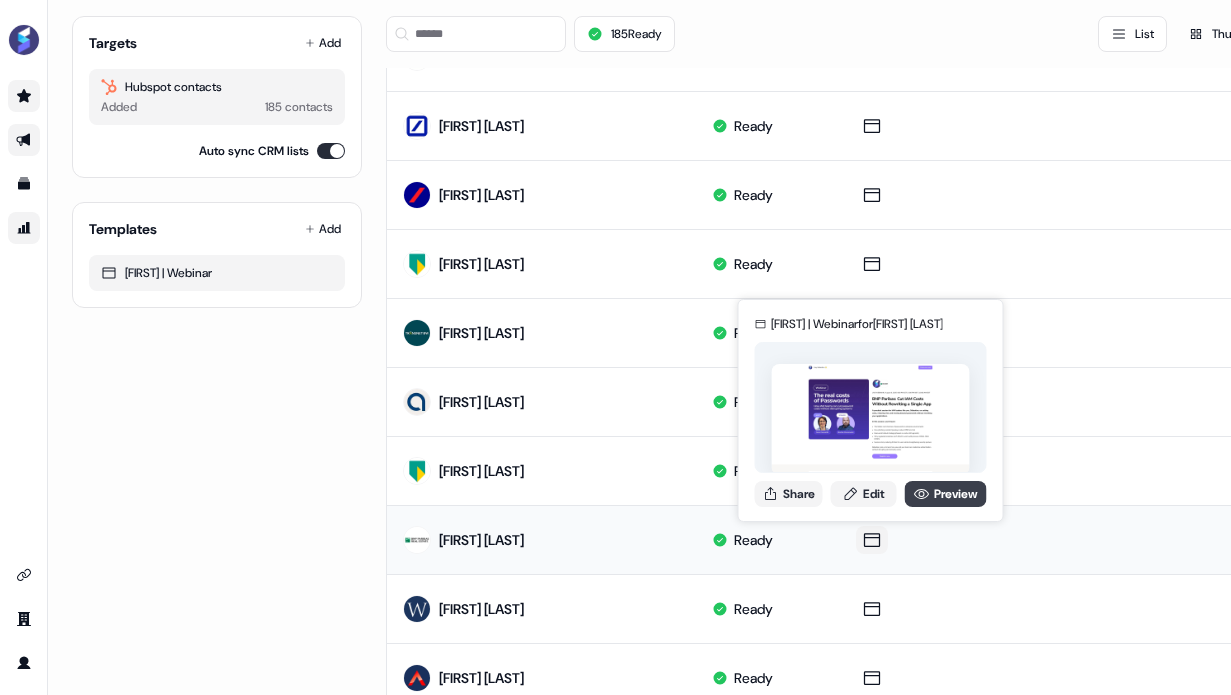click on "Preview" at bounding box center [946, 494] 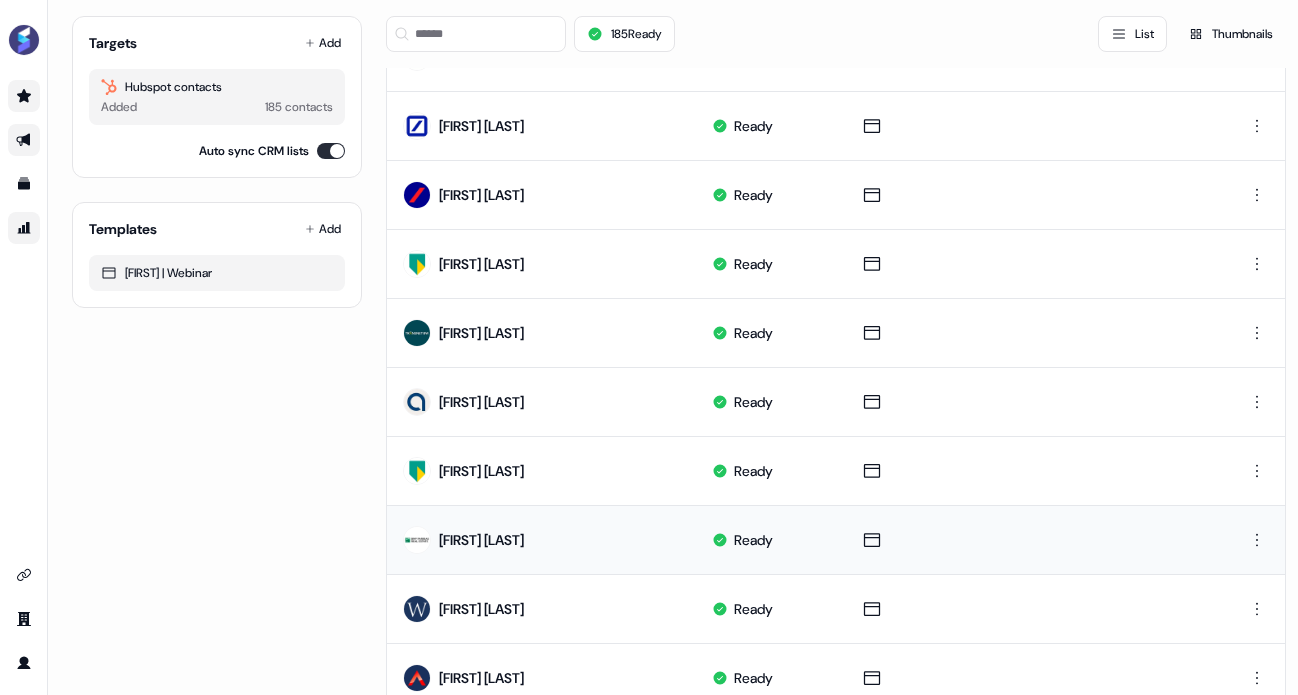 click on "Targets Add Hubspot contacts Added [NUMBER] contacts Auto sync CRM lists Templates Add [FIRST] | Webinar" at bounding box center [217, -12] 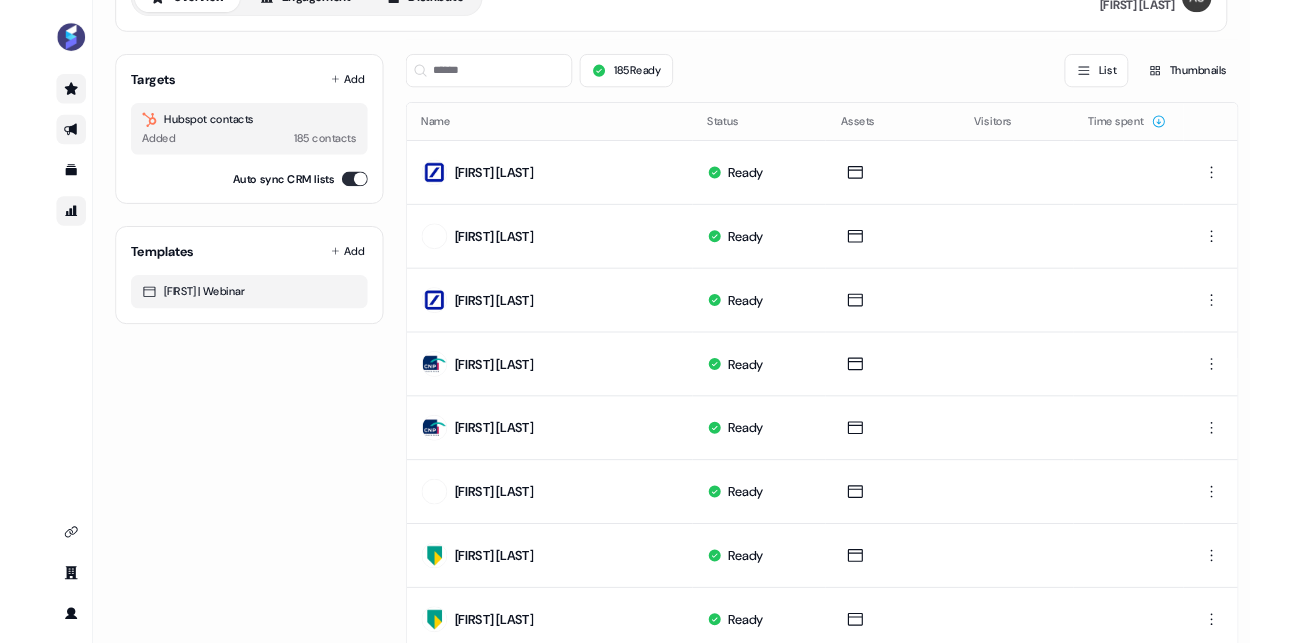 scroll, scrollTop: 0, scrollLeft: 0, axis: both 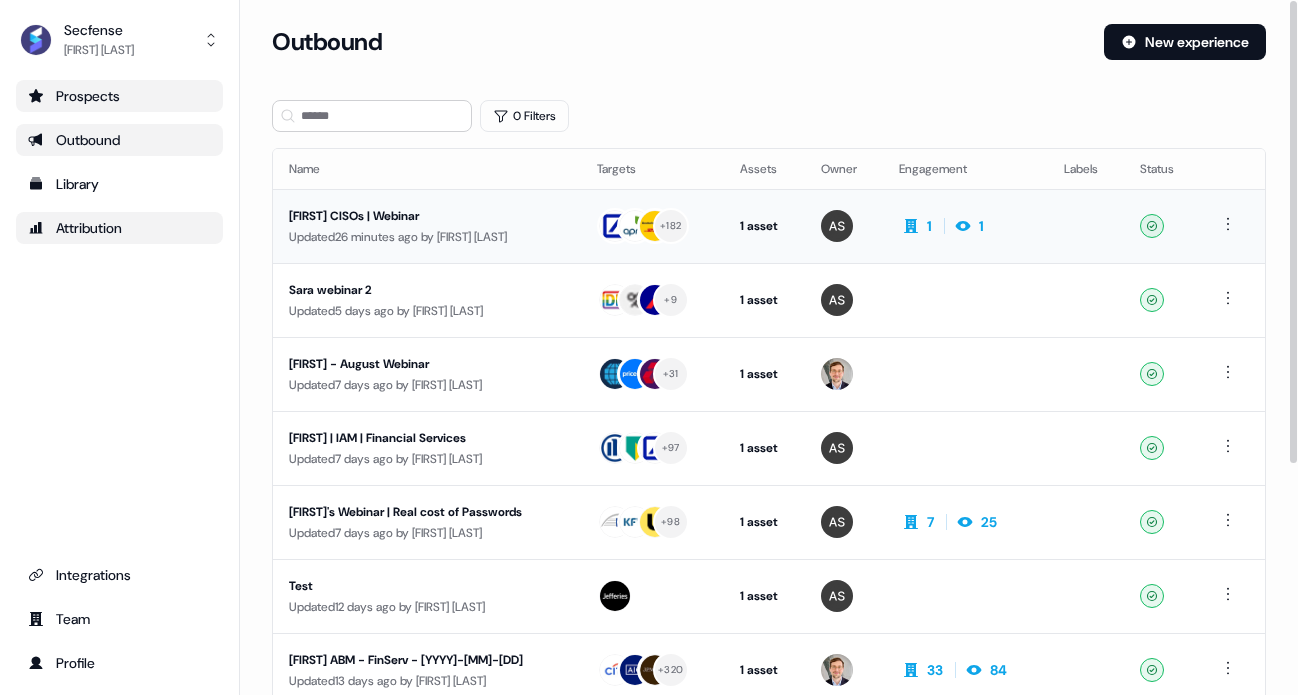 click on "Updated 26 minutes ago by [FIRST] [LAST]" at bounding box center (427, 237) 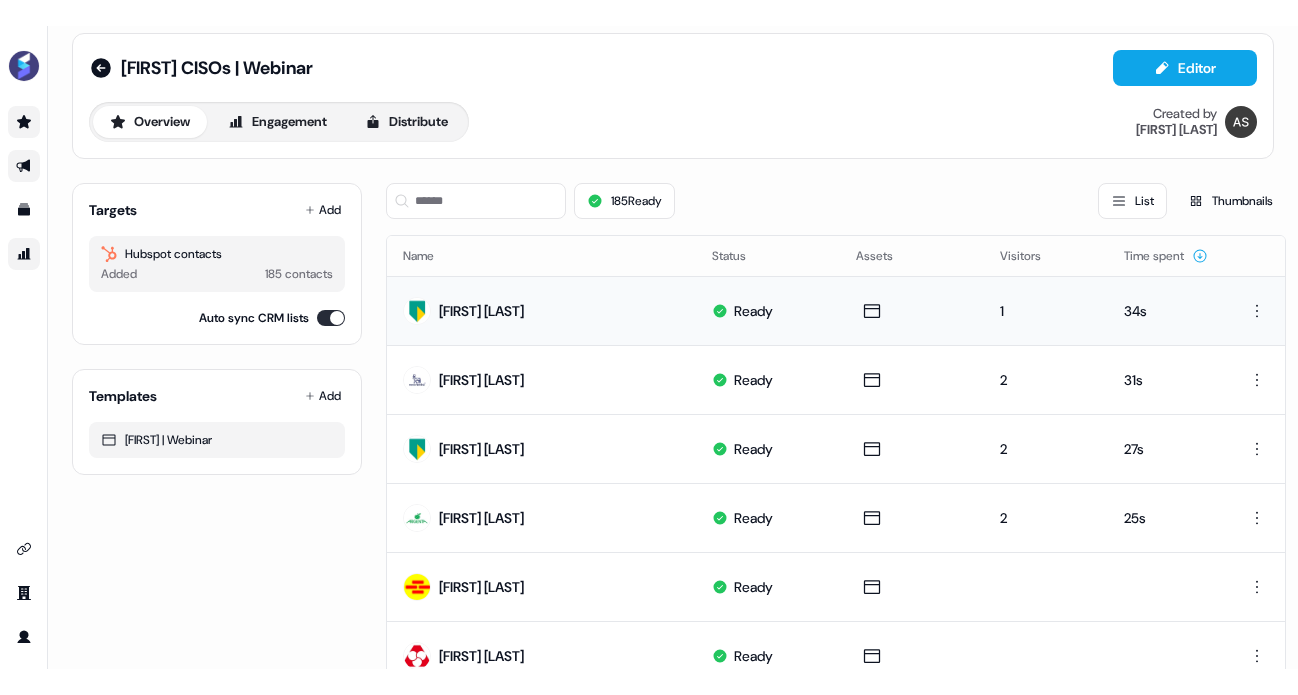 scroll, scrollTop: 0, scrollLeft: 0, axis: both 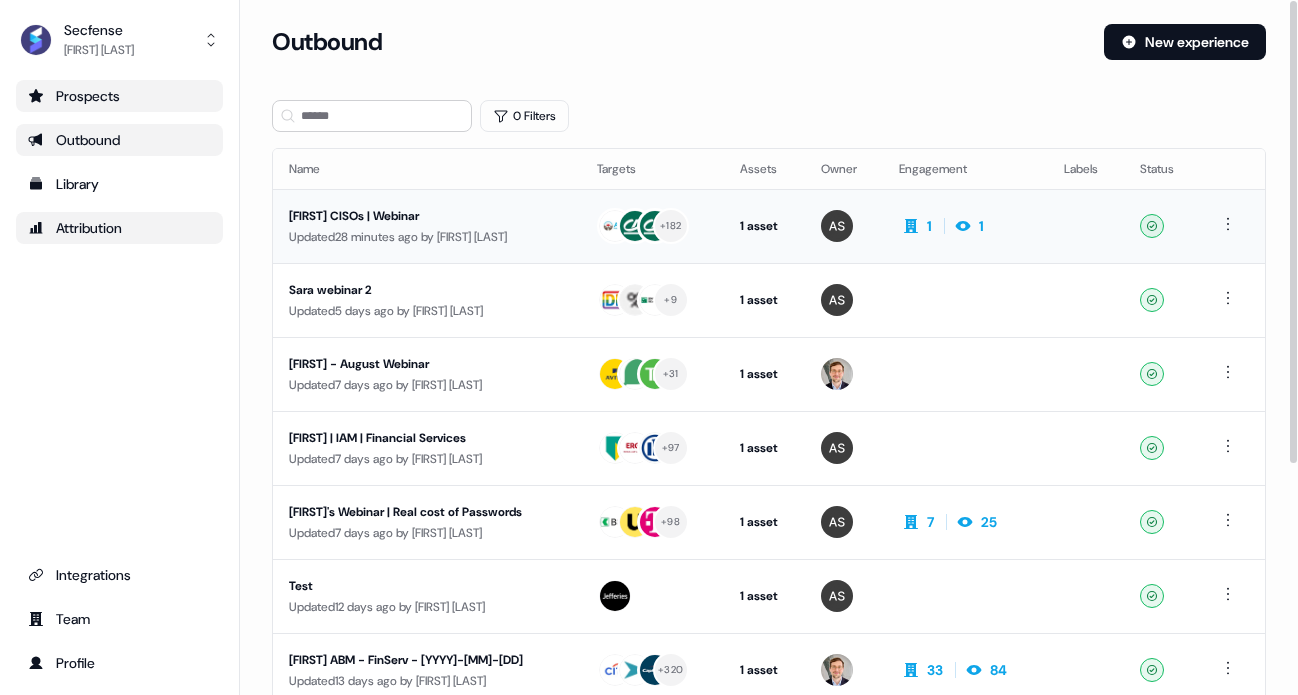 click on "[FIRST] CISOs | Webinar" at bounding box center [427, 216] 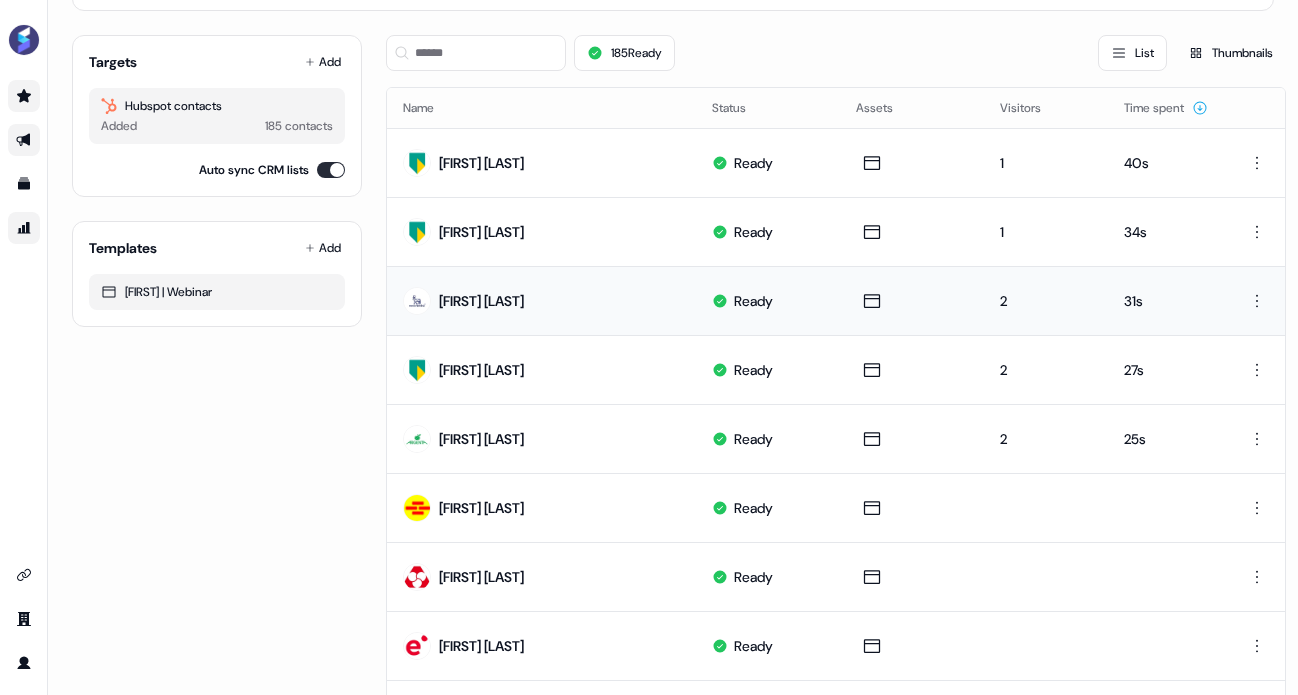 scroll, scrollTop: 139, scrollLeft: 0, axis: vertical 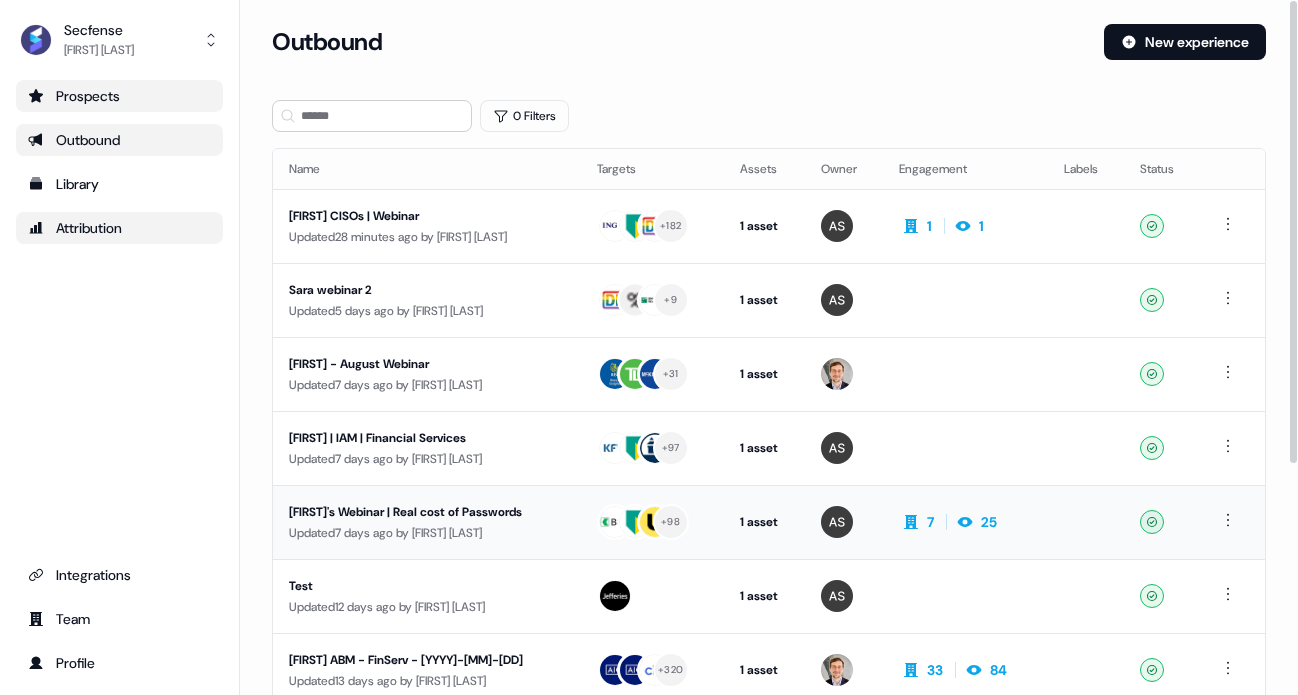 click on "[FIRST]'s Webinar | Real cost of Passwords" at bounding box center (427, 512) 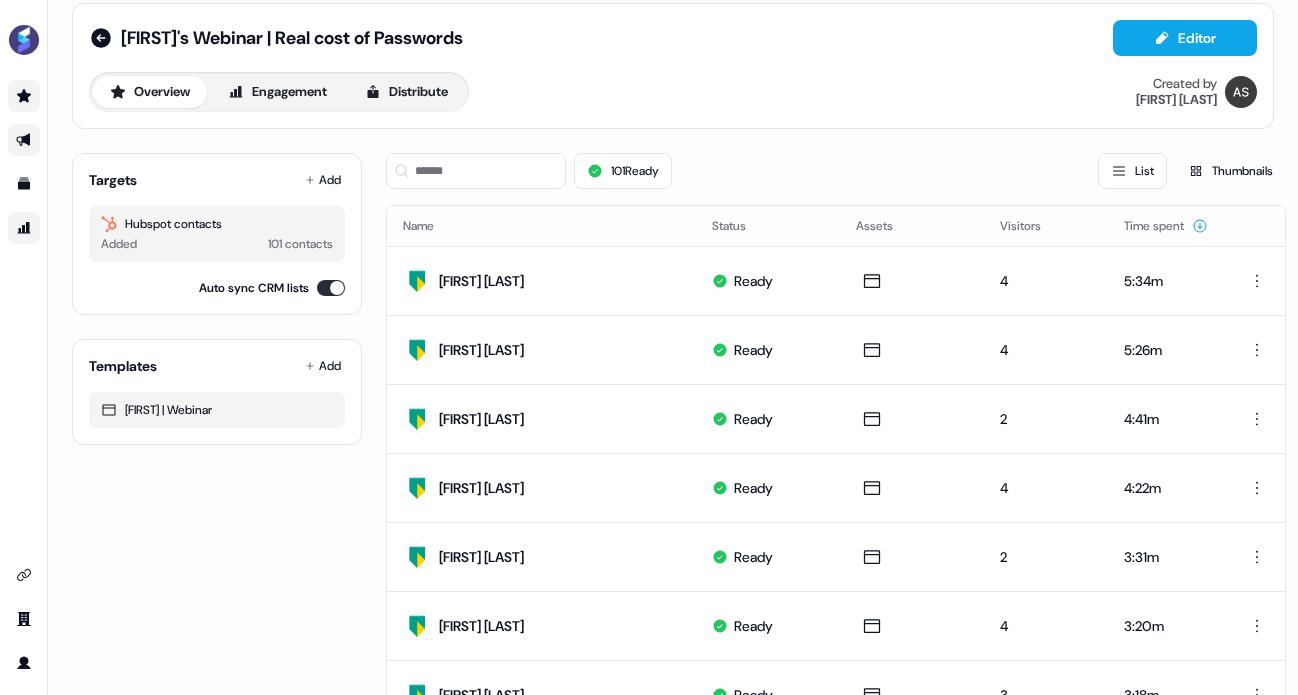 scroll, scrollTop: 0, scrollLeft: 0, axis: both 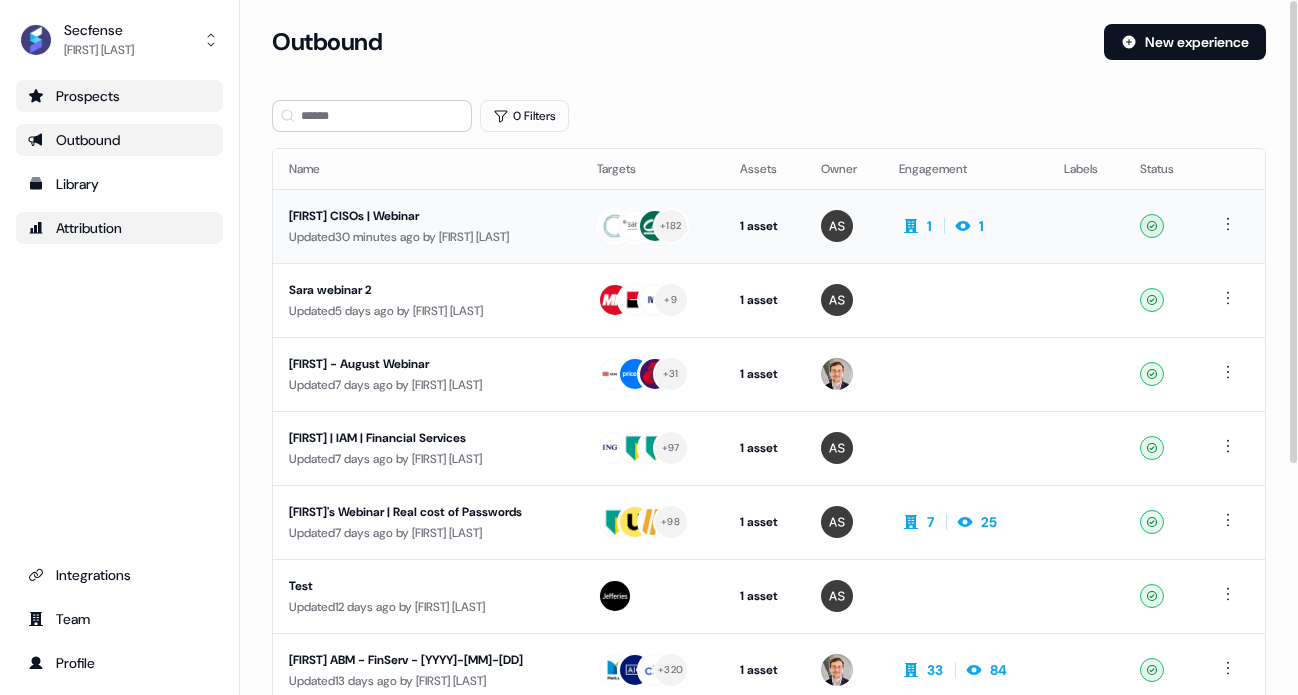 click on "[FIRST] CISOs | Webinar" at bounding box center (427, 216) 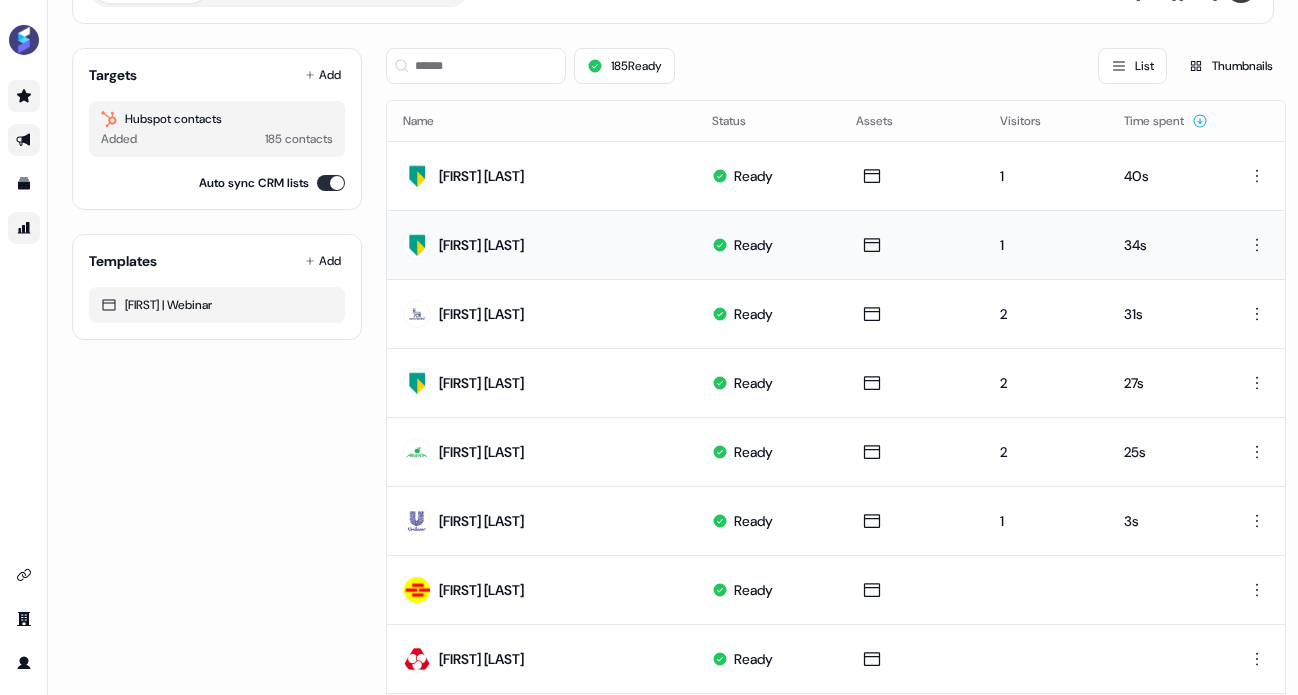 scroll, scrollTop: 0, scrollLeft: 0, axis: both 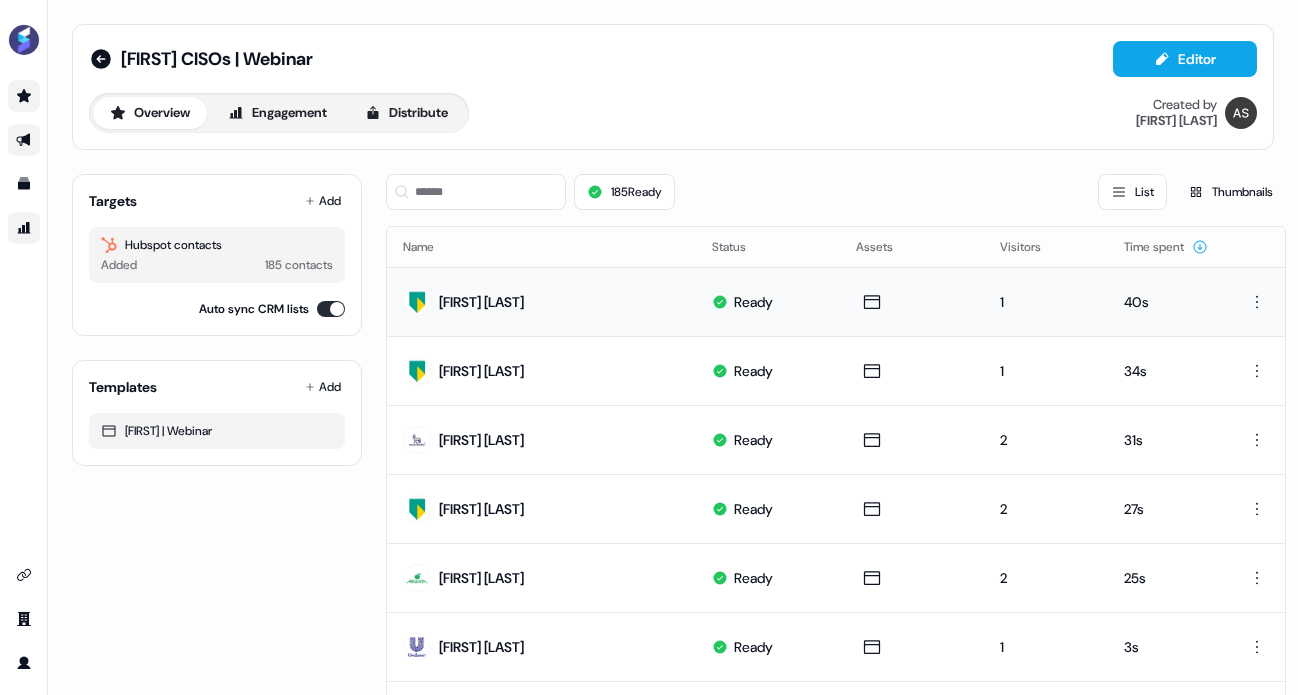 drag, startPoint x: 572, startPoint y: 297, endPoint x: 455, endPoint y: 298, distance: 117.00427 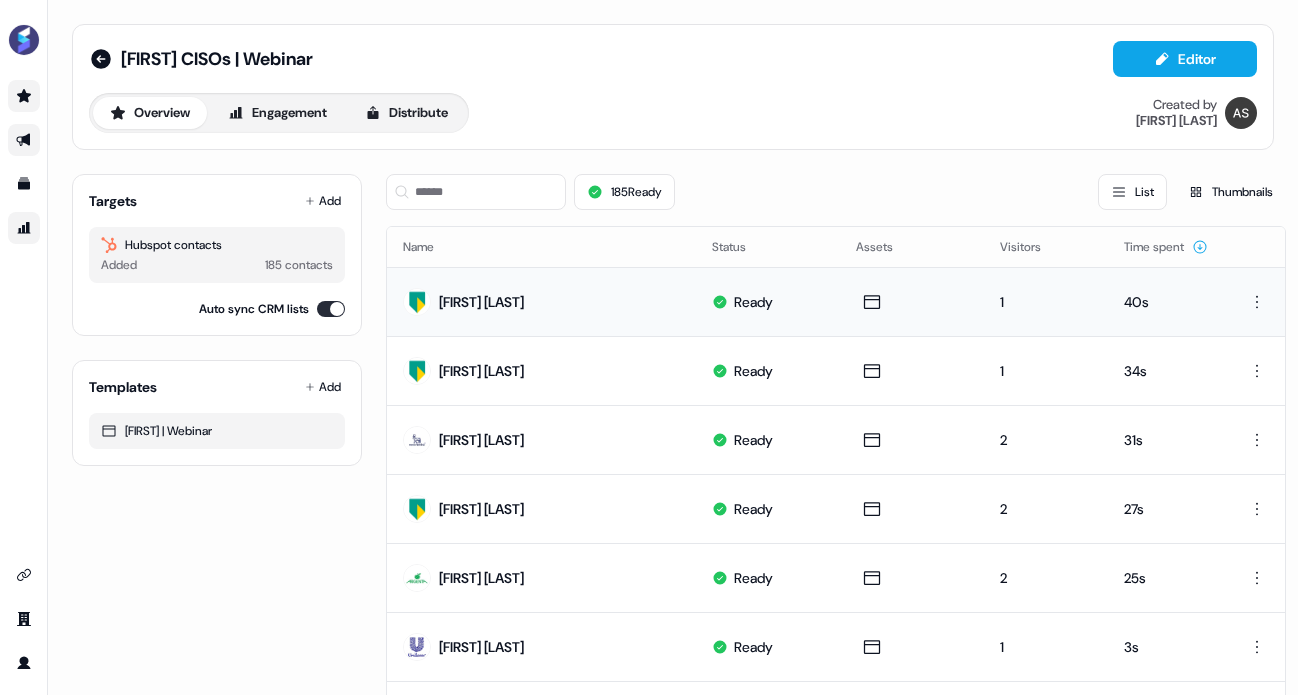 drag, startPoint x: 571, startPoint y: 301, endPoint x: 446, endPoint y: 303, distance: 125.016 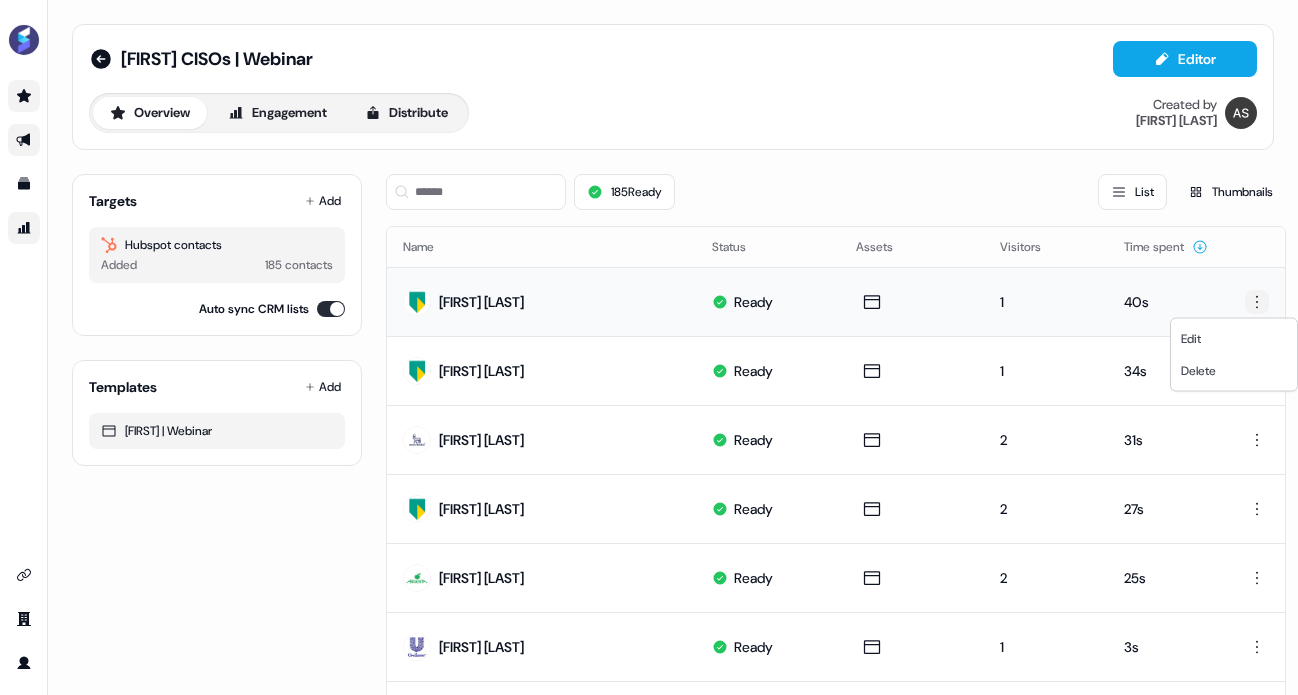 click on "For the best experience switch devices to a bigger screen. Go to Userled.io [FIRST] CISOs | Webinar Editor Overview Engagement Distribute Created by [FIRST] [LAST] Targets Add Hubspot contacts Added [NUMBER] contacts Auto sync CRM lists Templates Add [FIRST] | Webinar [NUMBER] Ready List Thumbnails Name Status Assets Visitors Time spent [FIRST] [LAST] Ready [NUMBER] [TIME] [FIRST] [LAST] Ready [NUMBER] [TIME] [FIRST] [LAST] Ready [NUMBER] [TIME] [FIRST] [LAST] Ready [NUMBER] [TIME] [FIRST] [LAST] Ready [NUMBER] [TIME] [FIRST] [LAST] Ready [NUMBER] [TIME] [FIRST] [LAST] Ready [NUMBER] [TIME] [FIRST] [LAST] Ready [NUMBER] [TIME] [FIRST] [LAST] Ready [NUMBER] [TIME] [FIRST] [LAST] Ready [NUMBER] [TIME] [FIRST] [LAST] Ready [NUMBER] [TIME] [FIRST] [LAST] Ready [NUMBER] [TIME] [FIRST] [LAST] Ready [NUMBER] [TIME] [FIRST] [LAST] Ready [NUMBER] [TIME] [FIRST] [LAST] Ready [NUMBER] [TIME] [FIRST] [LAST] Ready [NUMBER] [TIME] [FIRST] [LAST] Ready [NUMBER] [TIME] [FIRST] [LAST] Ready [NUMBER] [TIME] [FIRST] [LAST] Ready [NUMBER] [TIME] Page 1 of 10 35 Edit Delete" at bounding box center [649, 347] 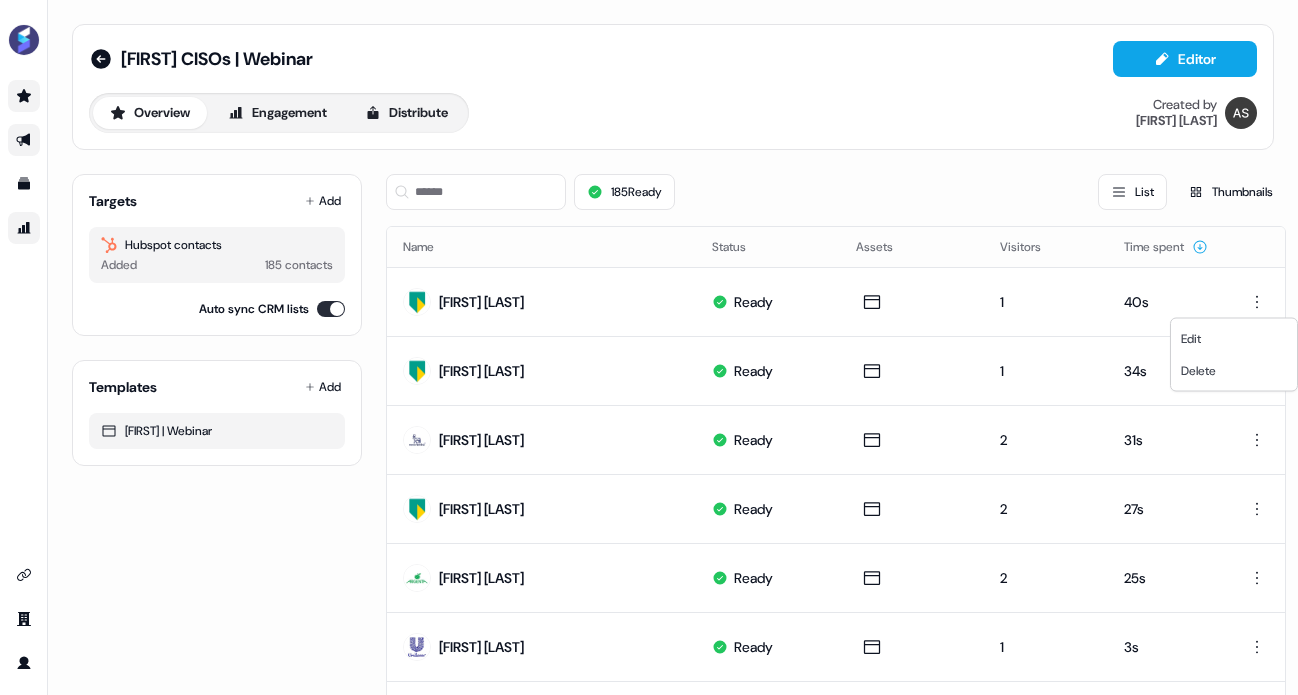 click on "For the best experience switch devices to a bigger screen. Go to Userled.io [FIRST] CISOs | Webinar Editor Overview Engagement Distribute Created by [FIRST] [LAST] Targets Add Hubspot contacts Added [NUMBER] contacts Auto sync CRM lists Templates Add [FIRST] | Webinar [NUMBER] Ready List Thumbnails Name Status Assets Visitors Time spent [FIRST] [LAST] Ready [NUMBER] [TIME] [FIRST] [LAST] Ready [NUMBER] [TIME] [FIRST] [LAST] Ready [NUMBER] [TIME] [FIRST] [LAST] Ready [NUMBER] [TIME] [FIRST] [LAST] Ready [NUMBER] [TIME] [FIRST] [LAST] Ready [NUMBER] [TIME] [FIRST] [LAST] Ready [NUMBER] [TIME] [FIRST] [LAST] Ready [NUMBER] [TIME] [FIRST] [LAST] Ready [NUMBER] [TIME] [FIRST] [LAST] Ready [NUMBER] [TIME] [FIRST] [LAST] Ready [NUMBER] [TIME] [FIRST] [LAST] Ready [NUMBER] [TIME] [FIRST] [LAST] Ready [NUMBER] [TIME] [FIRST] [LAST] Ready [NUMBER] [TIME] [FIRST] [LAST] Ready [NUMBER] [TIME] [FIRST] [LAST] Ready [NUMBER] [TIME] [FIRST] [LAST] Ready [NUMBER] [TIME] [FIRST] [LAST] Ready [NUMBER] [TIME] [FIRST] [LAST] Ready [NUMBER] [TIME] Page 1 of 10 35 Edit Delete" at bounding box center [649, 347] 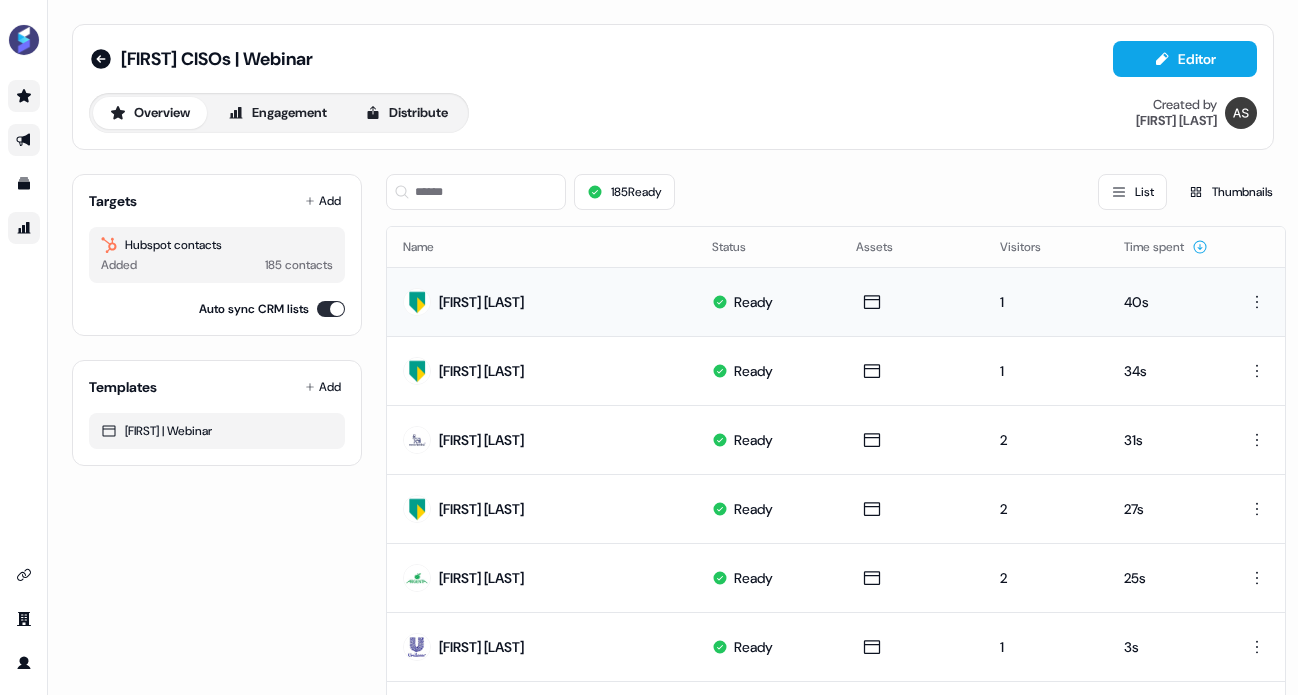 click on "[FIRST] [LAST]" at bounding box center (541, 301) 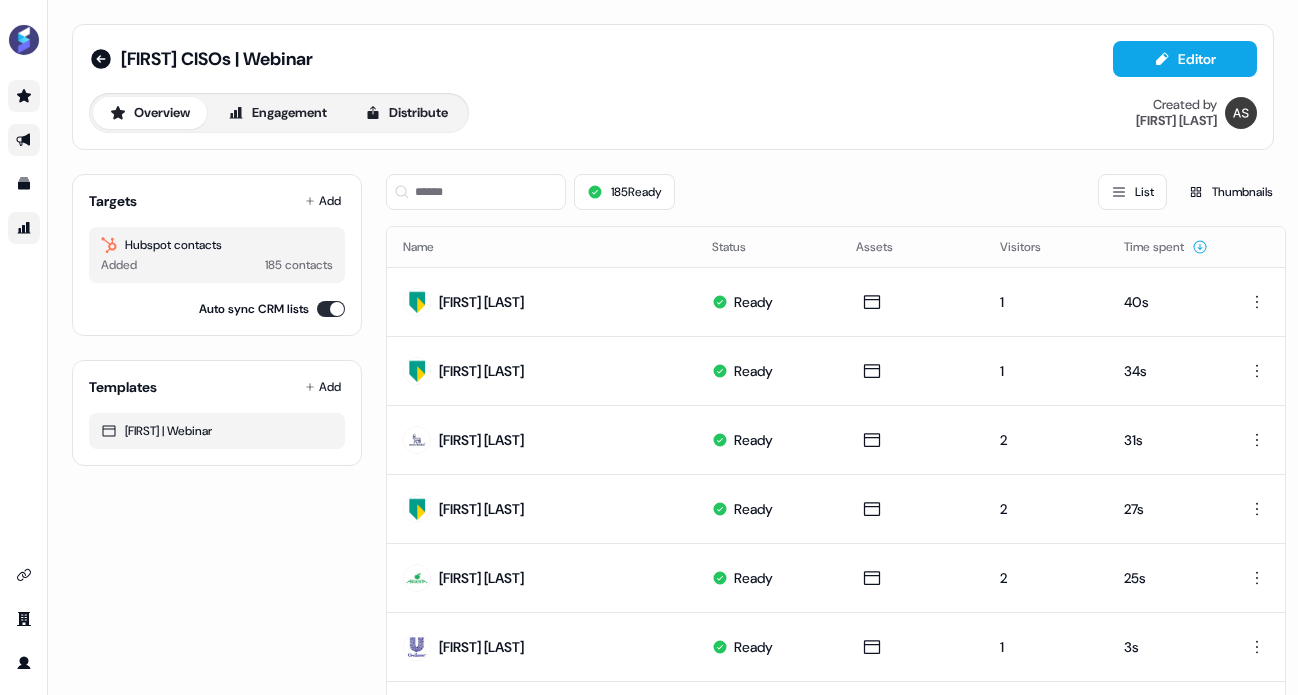 click on "Hubspot contacts" at bounding box center (217, 245) 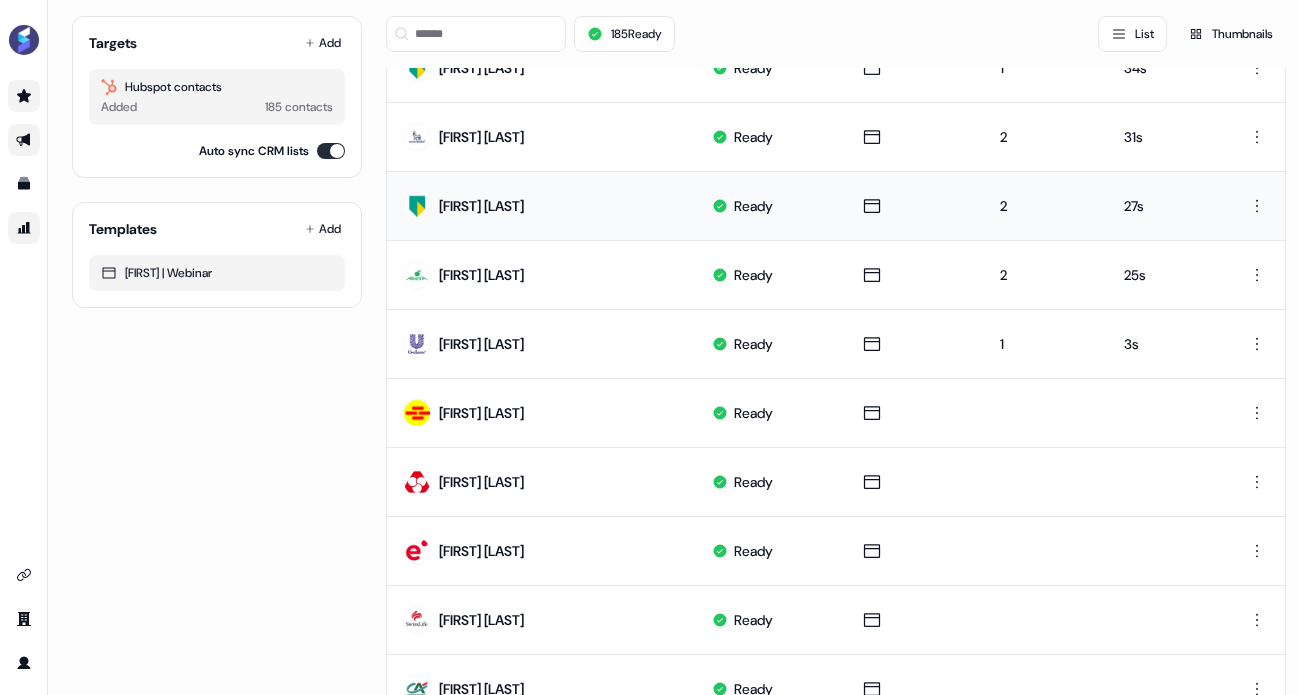 scroll, scrollTop: 0, scrollLeft: 0, axis: both 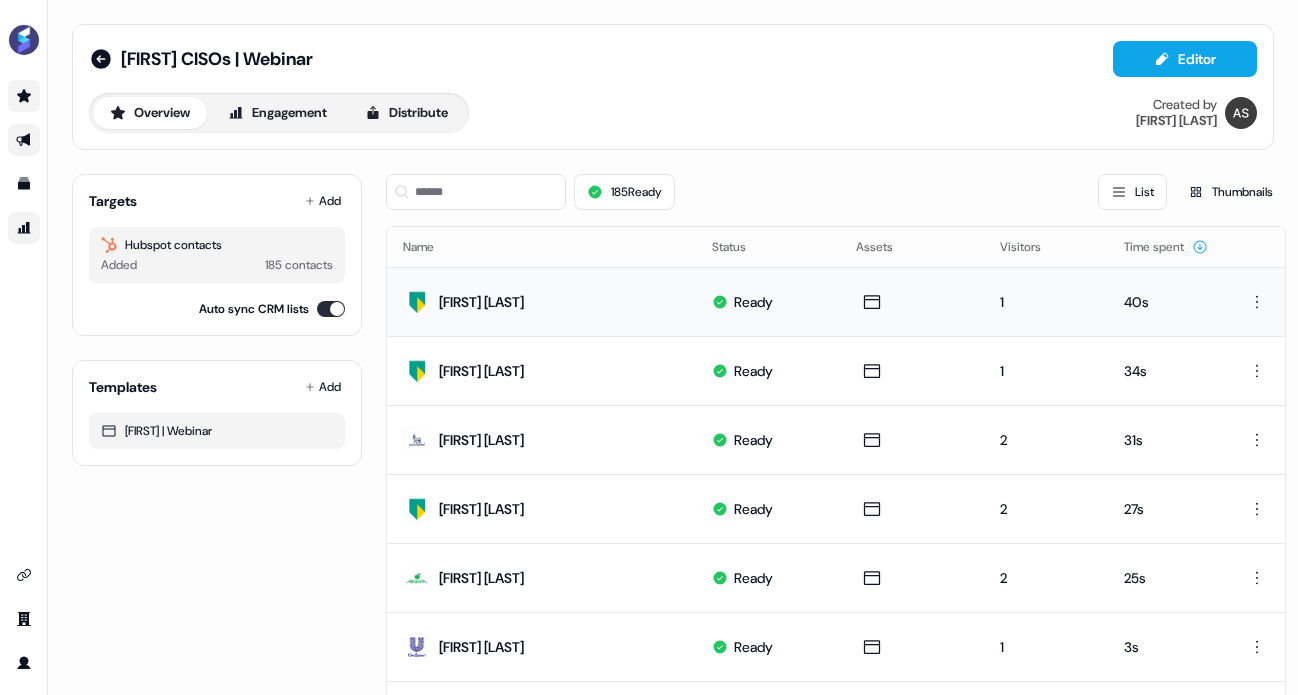 drag, startPoint x: 557, startPoint y: 299, endPoint x: 473, endPoint y: 299, distance: 84 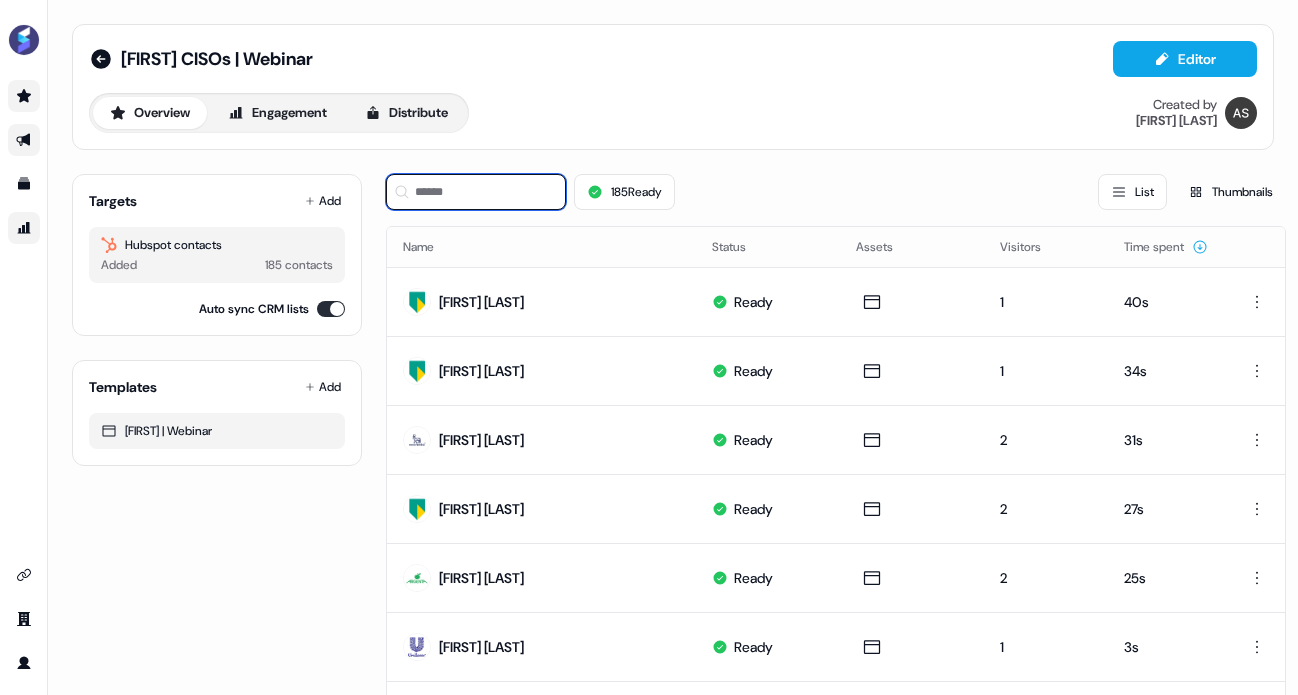 click at bounding box center [476, 192] 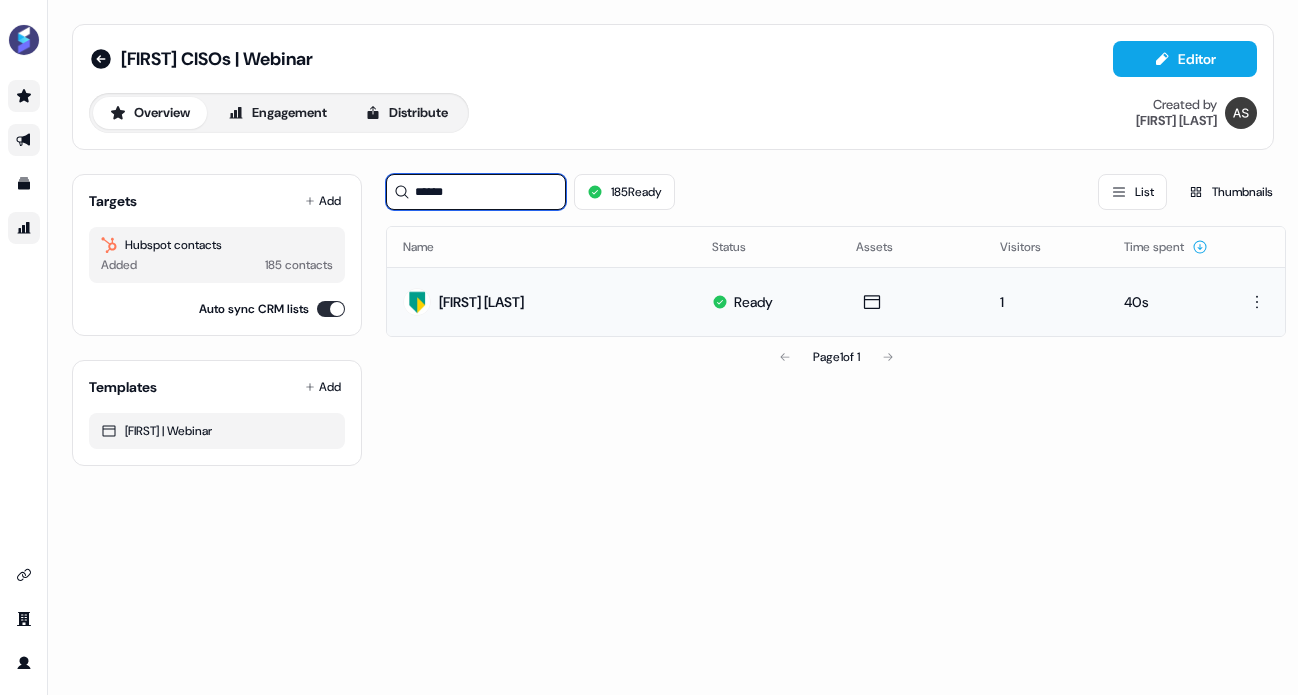 type on "******" 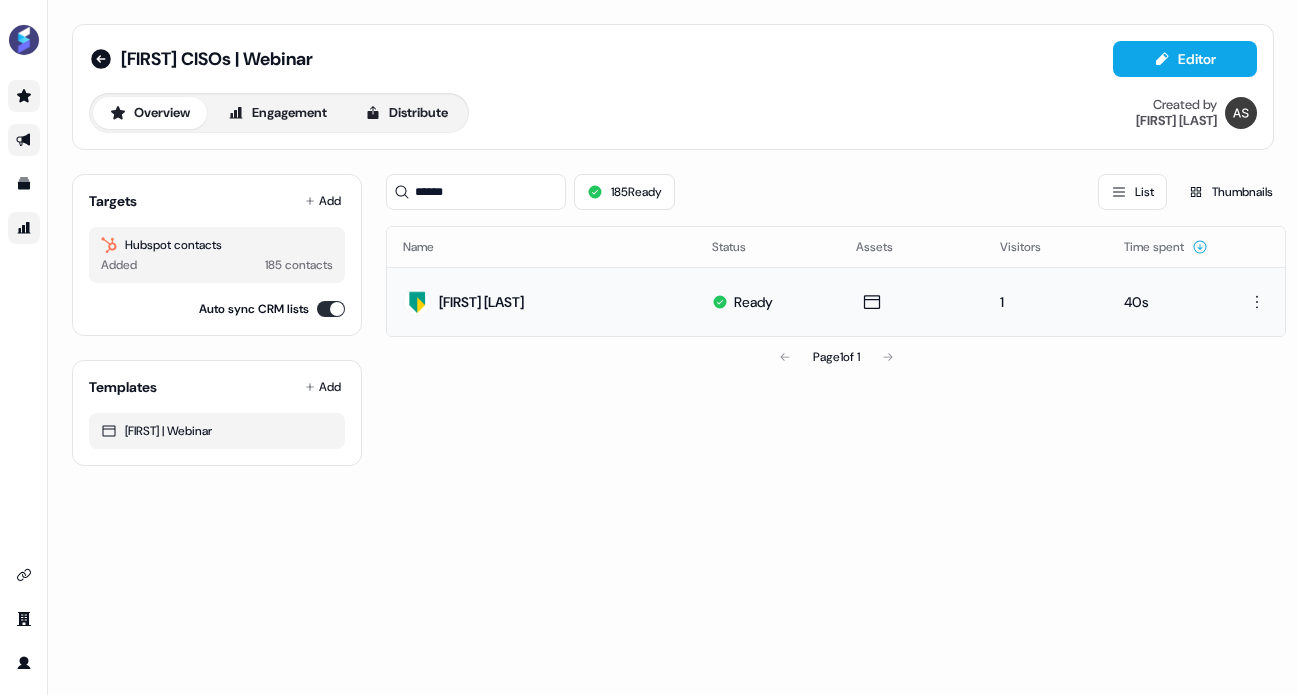 click on "[FIRST] [LAST]" at bounding box center (541, 301) 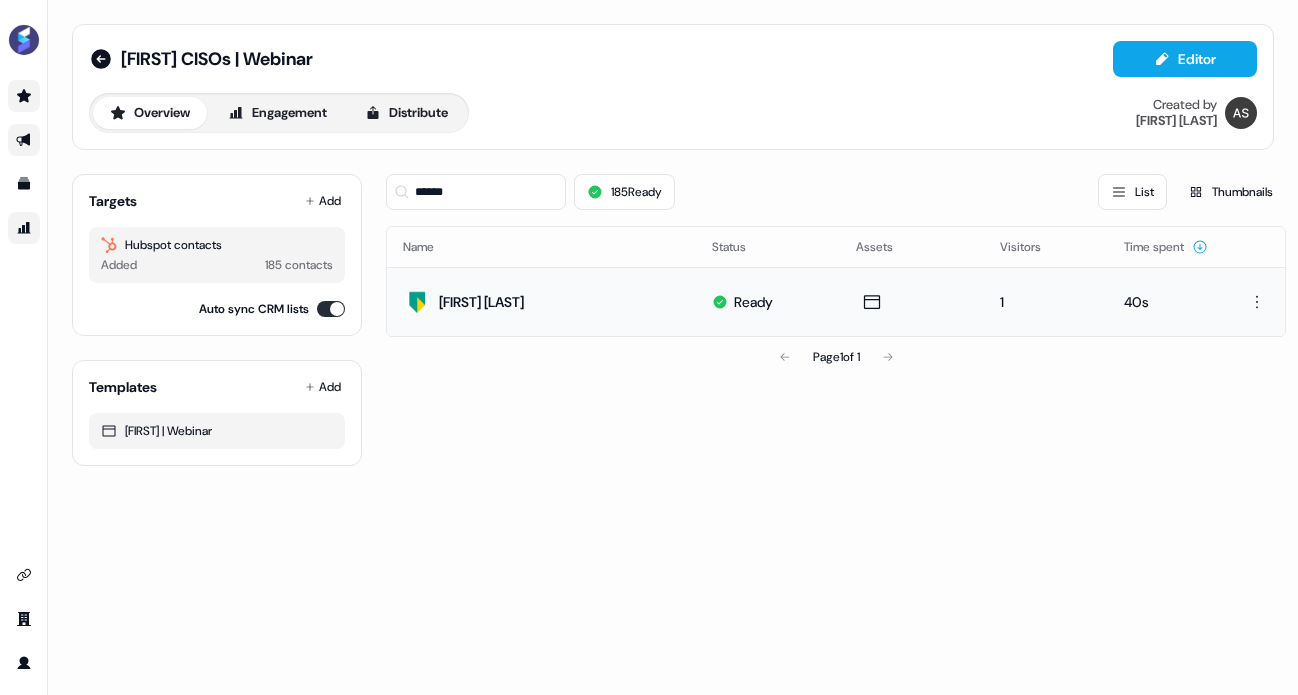 click on "[FIRST] [LAST]" at bounding box center (481, 302) 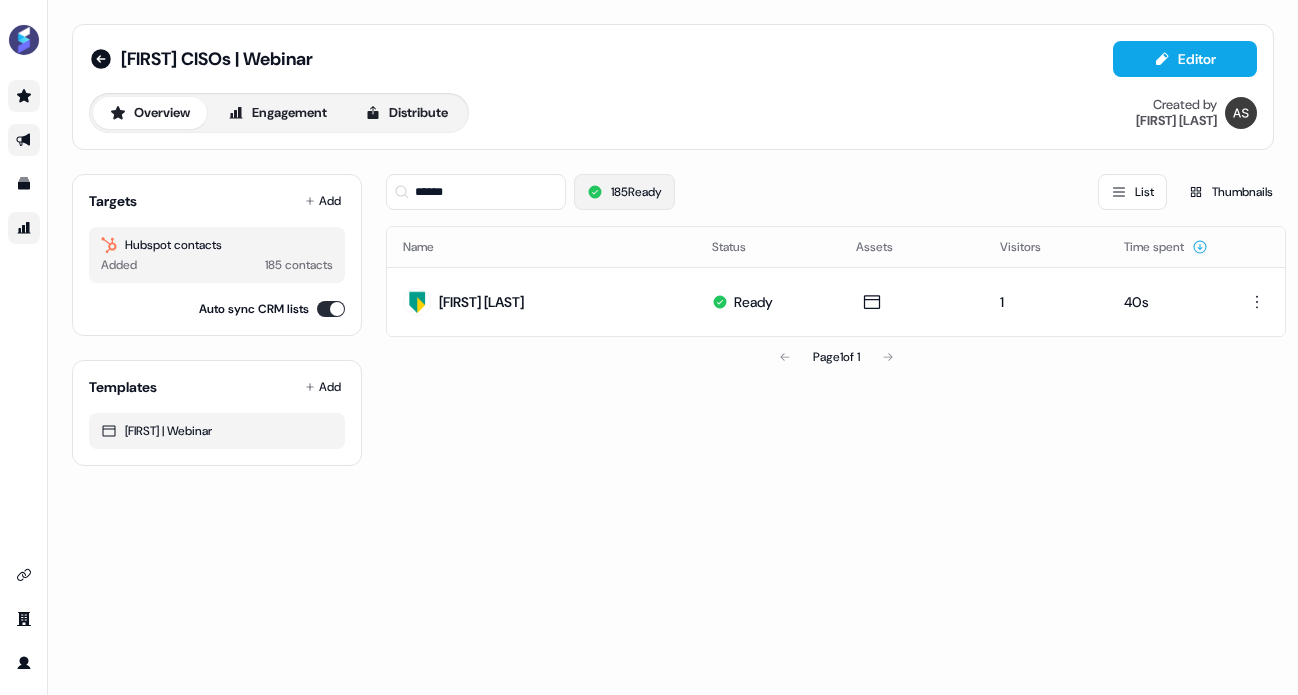 click 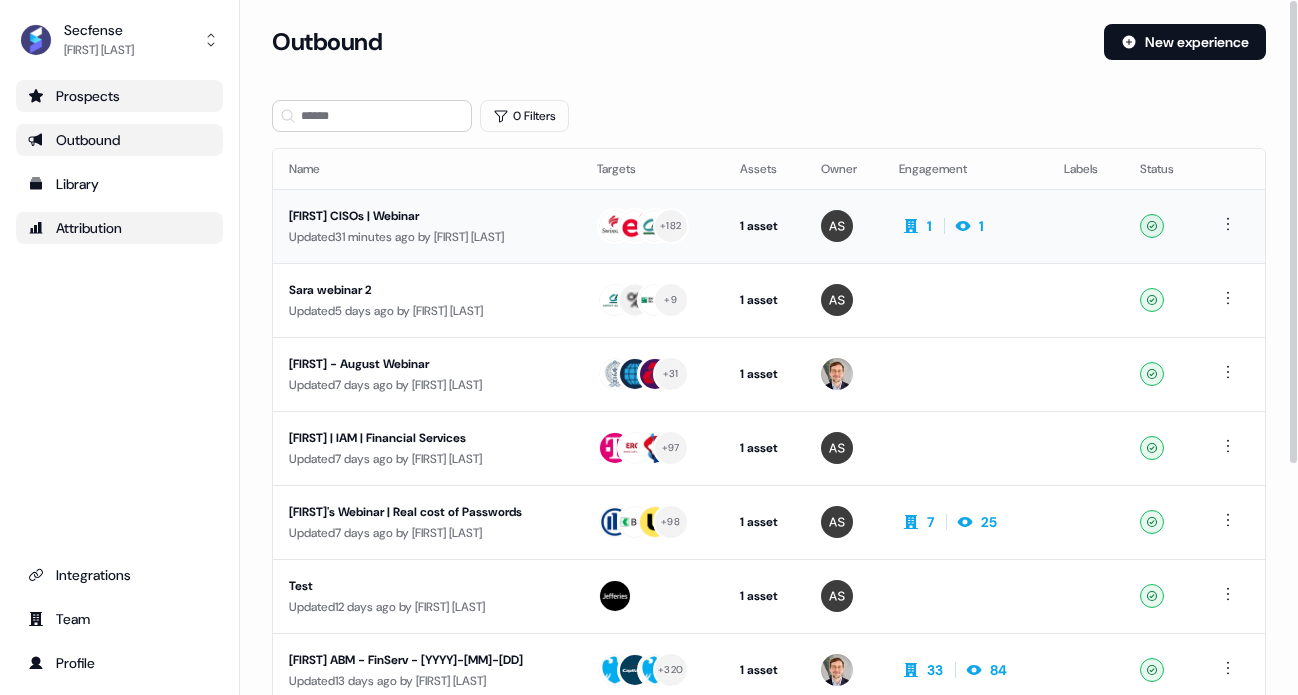 click on "[FIRST] CISOs | Webinar" at bounding box center [427, 216] 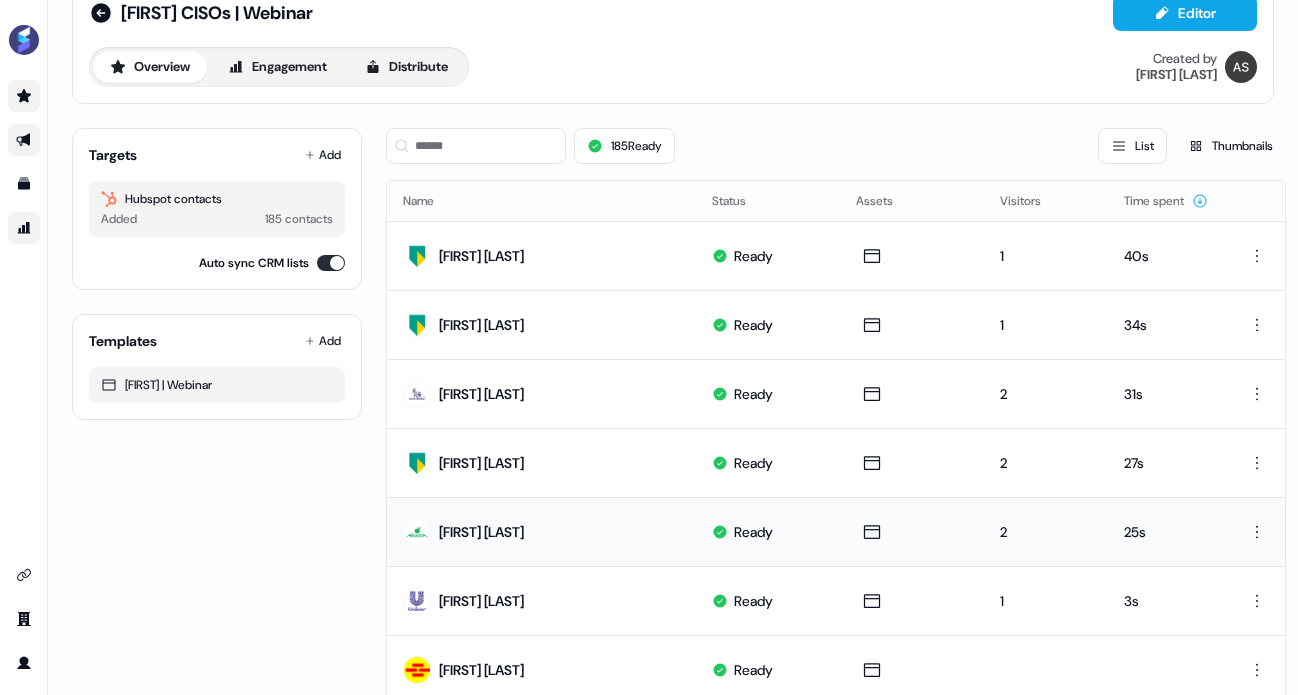 scroll, scrollTop: 45, scrollLeft: 0, axis: vertical 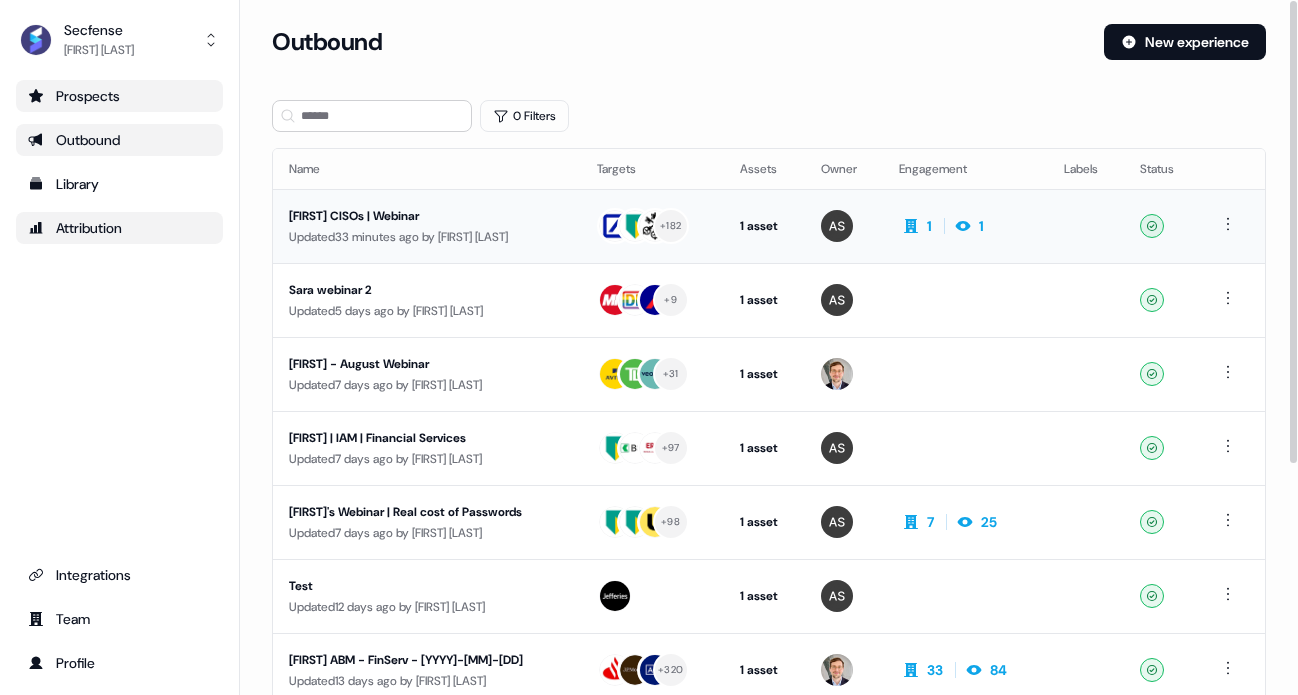 click on "Updated 33 minutes ago by [FIRST] [LAST]" at bounding box center [427, 237] 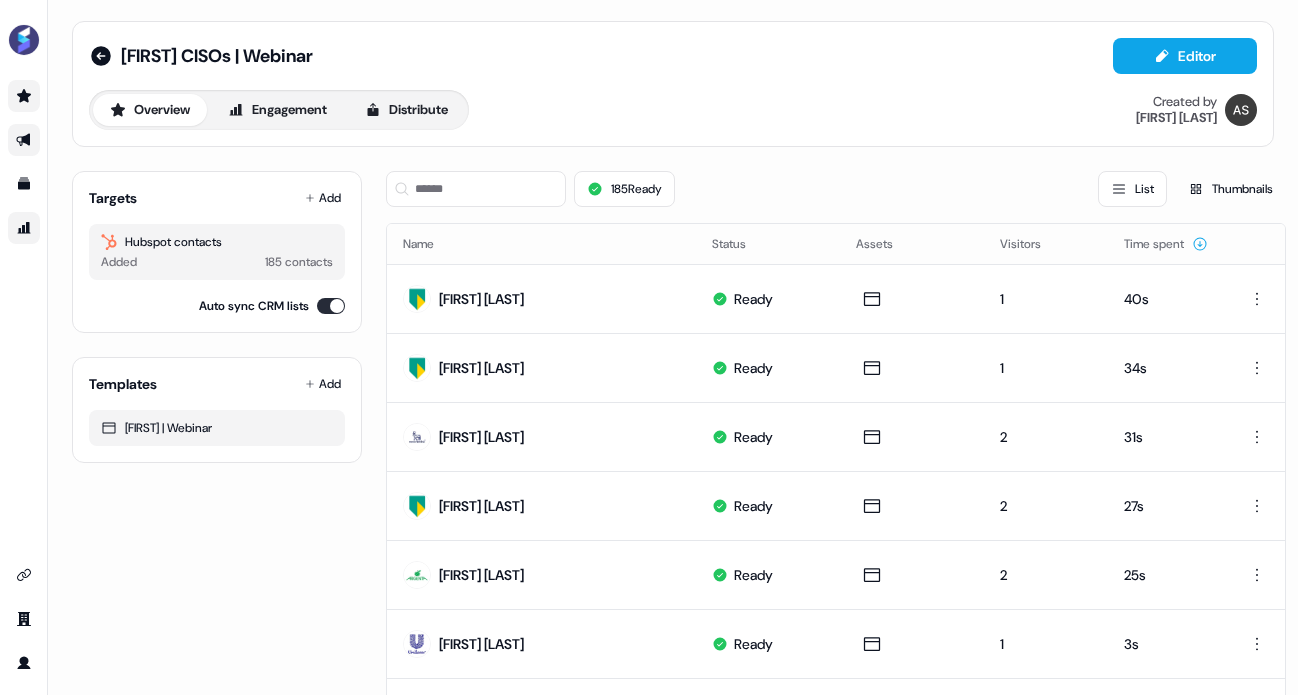 scroll, scrollTop: 0, scrollLeft: 0, axis: both 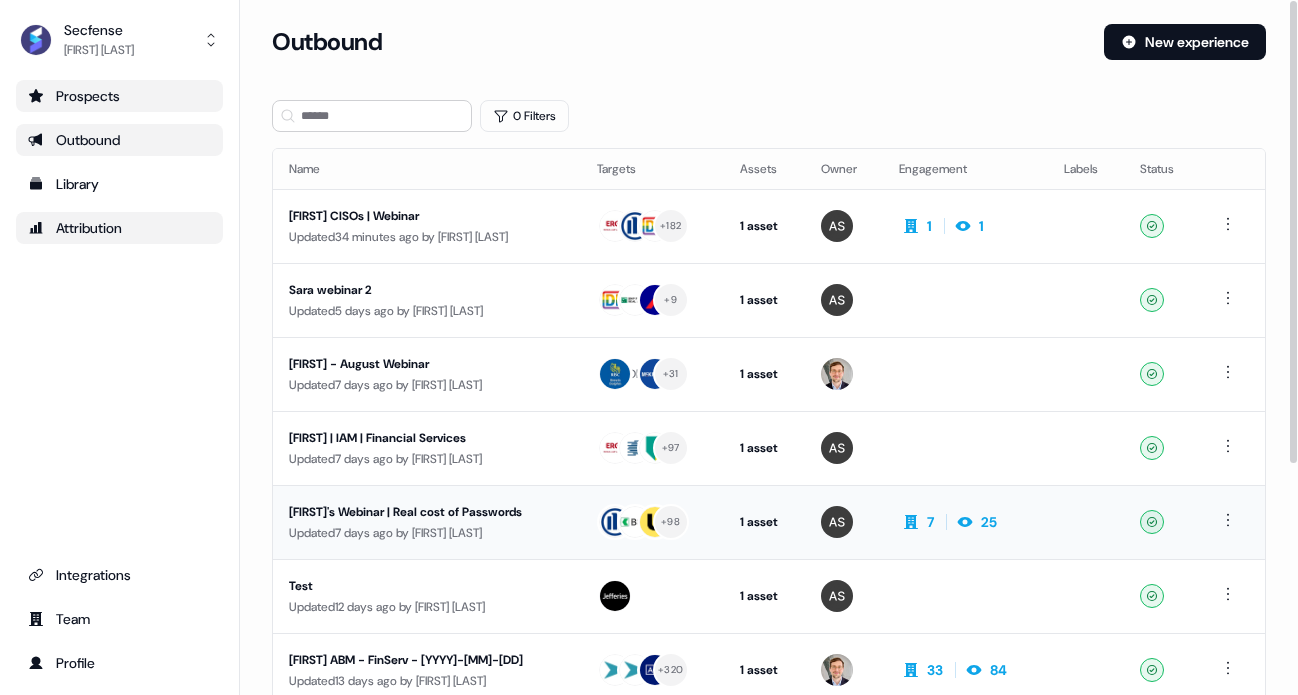 click on "[FIRST]'s Webinar | Real cost of Passwords" at bounding box center (427, 512) 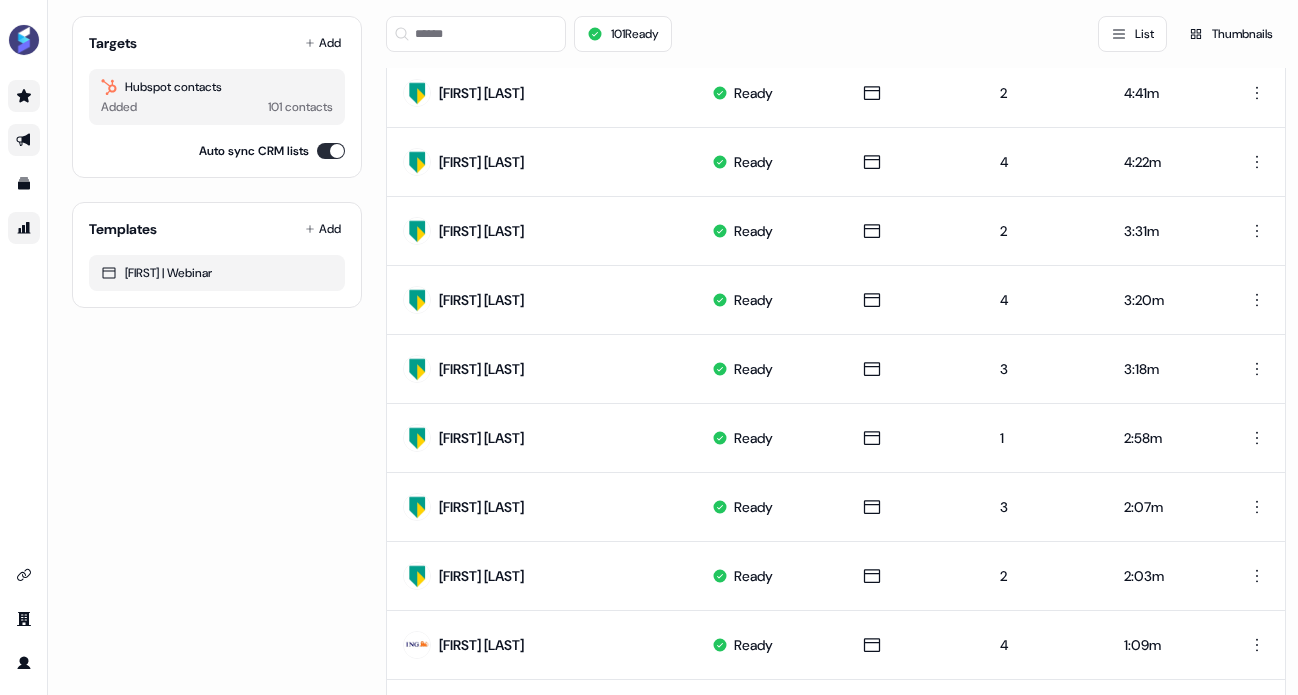 scroll, scrollTop: 0, scrollLeft: 0, axis: both 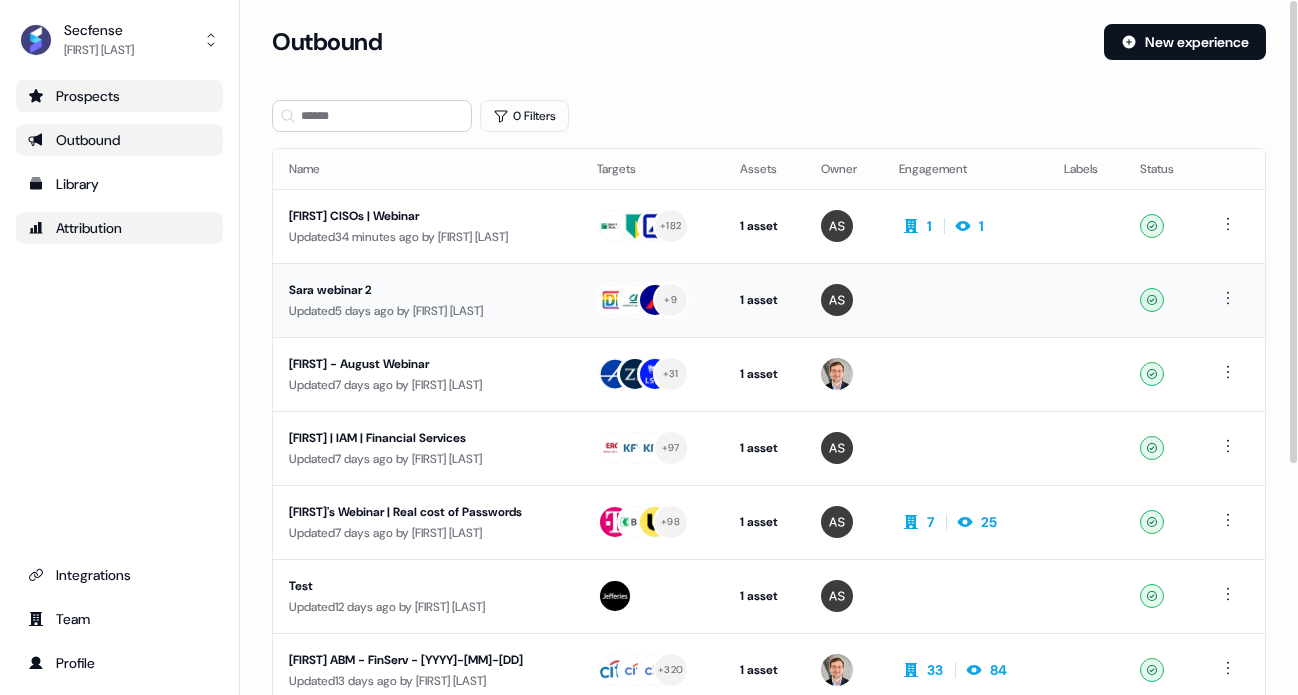 click on "Sara webinar 2" at bounding box center (427, 290) 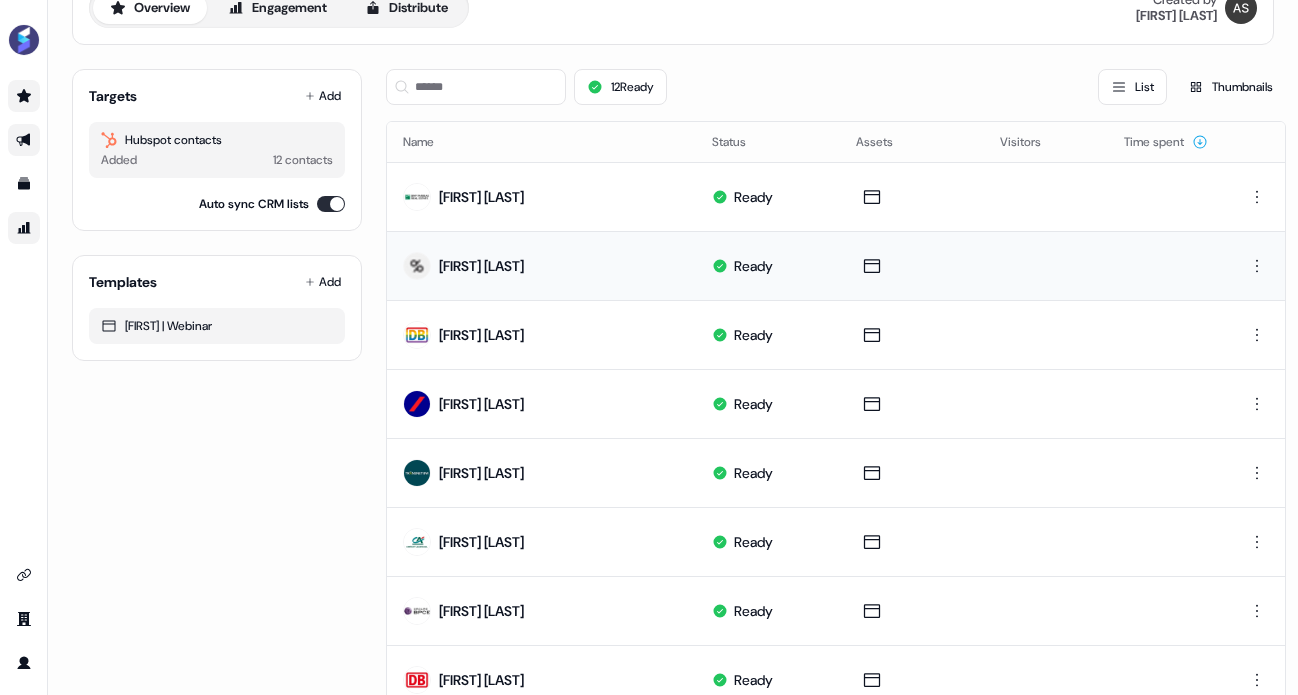 scroll, scrollTop: 0, scrollLeft: 0, axis: both 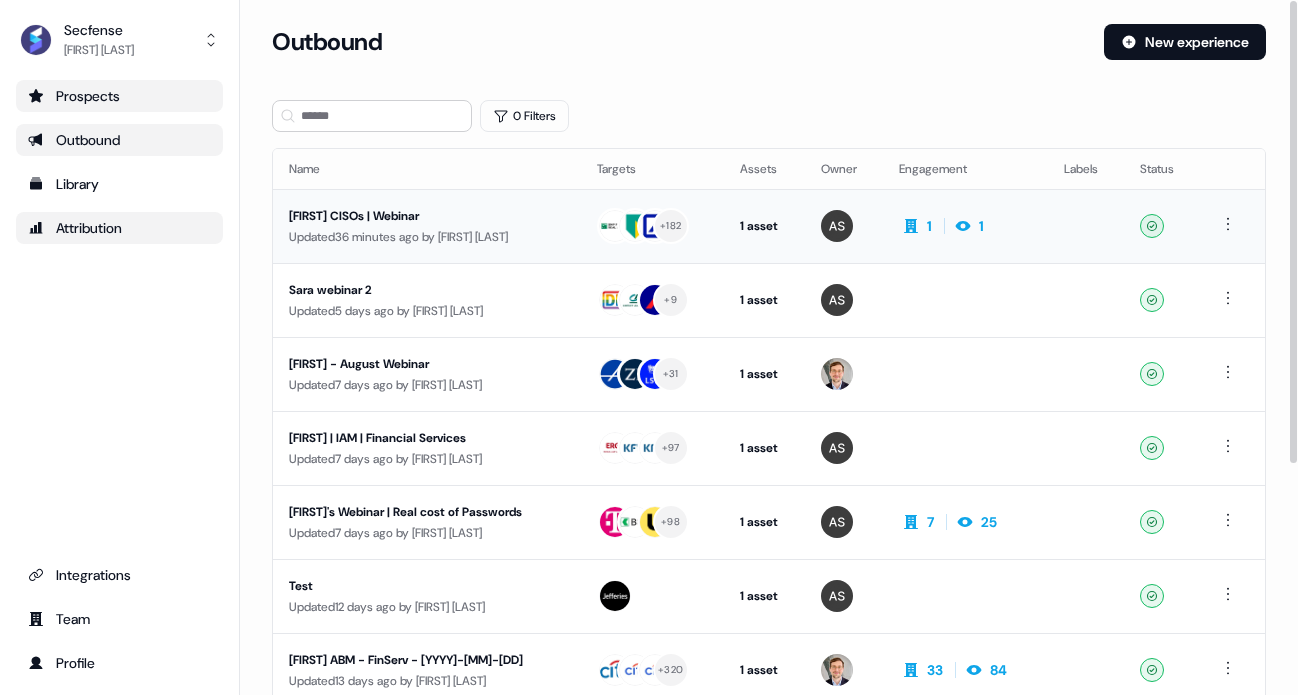 click on "[FIRST] CISOs | Webinar" at bounding box center (427, 216) 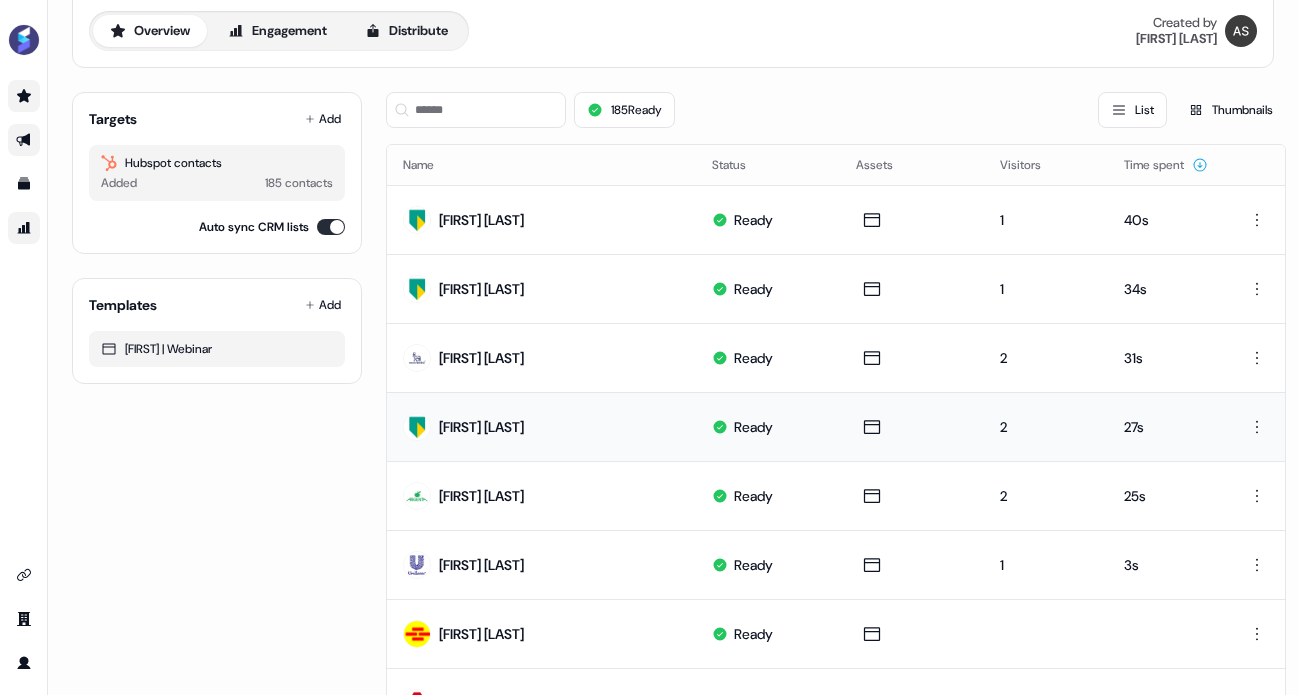 scroll, scrollTop: 0, scrollLeft: 0, axis: both 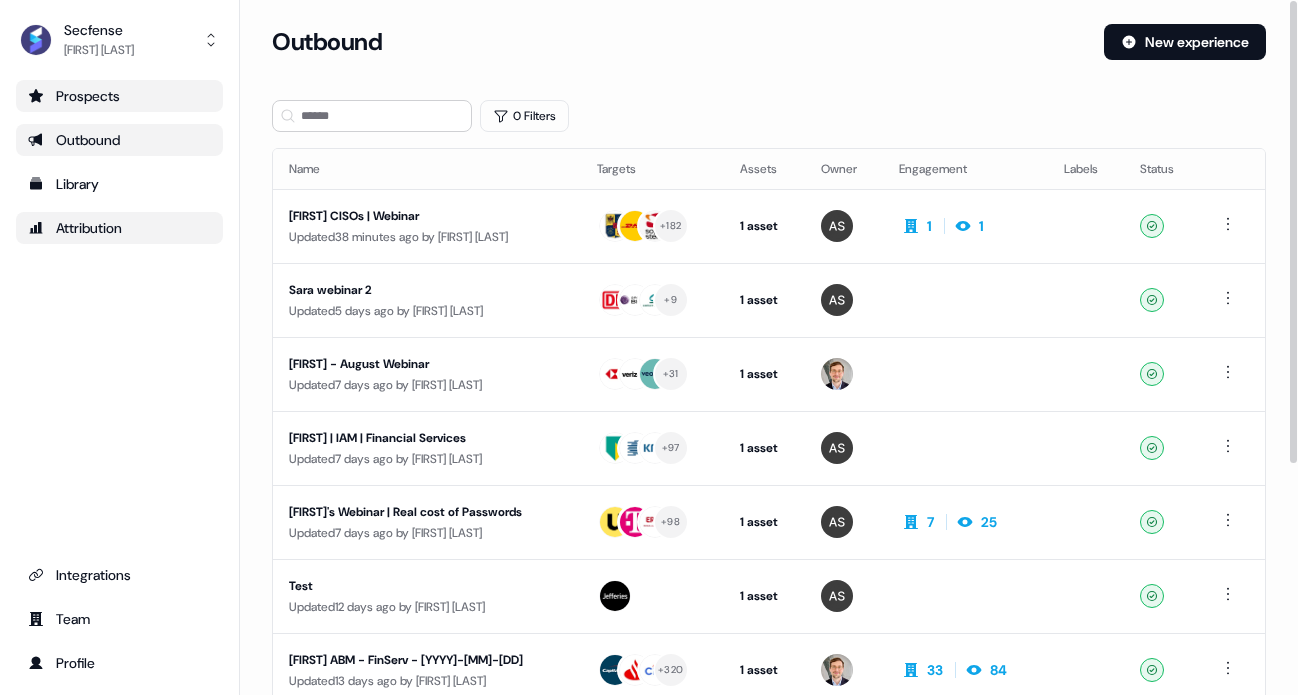 click on "Updated 38 minutes ago by [FIRST] [LAST]" at bounding box center (427, 237) 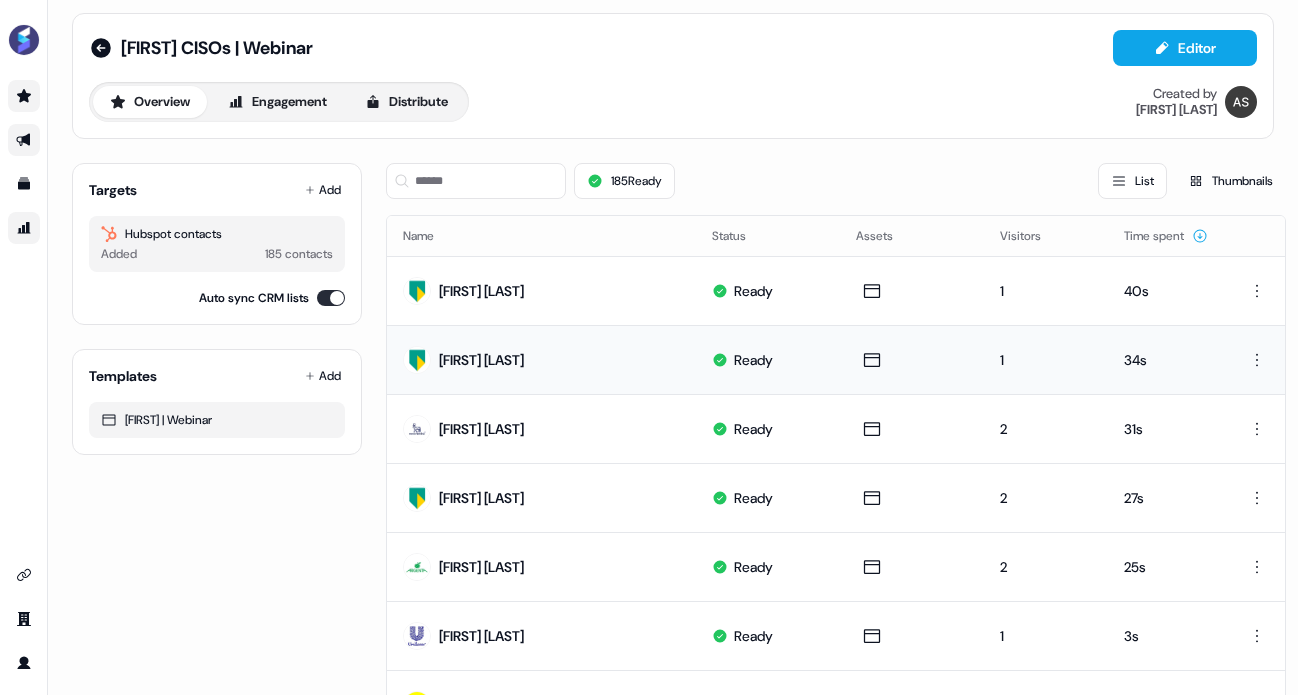 scroll, scrollTop: 0, scrollLeft: 0, axis: both 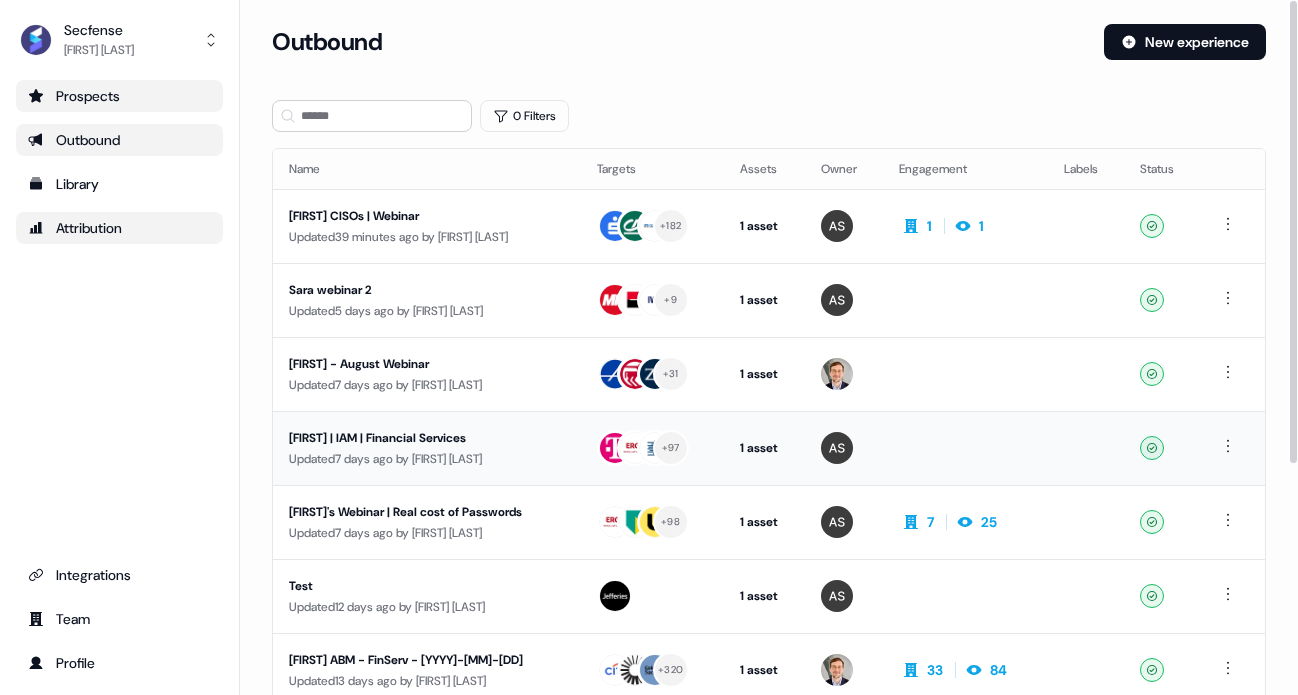 click on "[FIRST] | IAM | Financial Services" at bounding box center [427, 438] 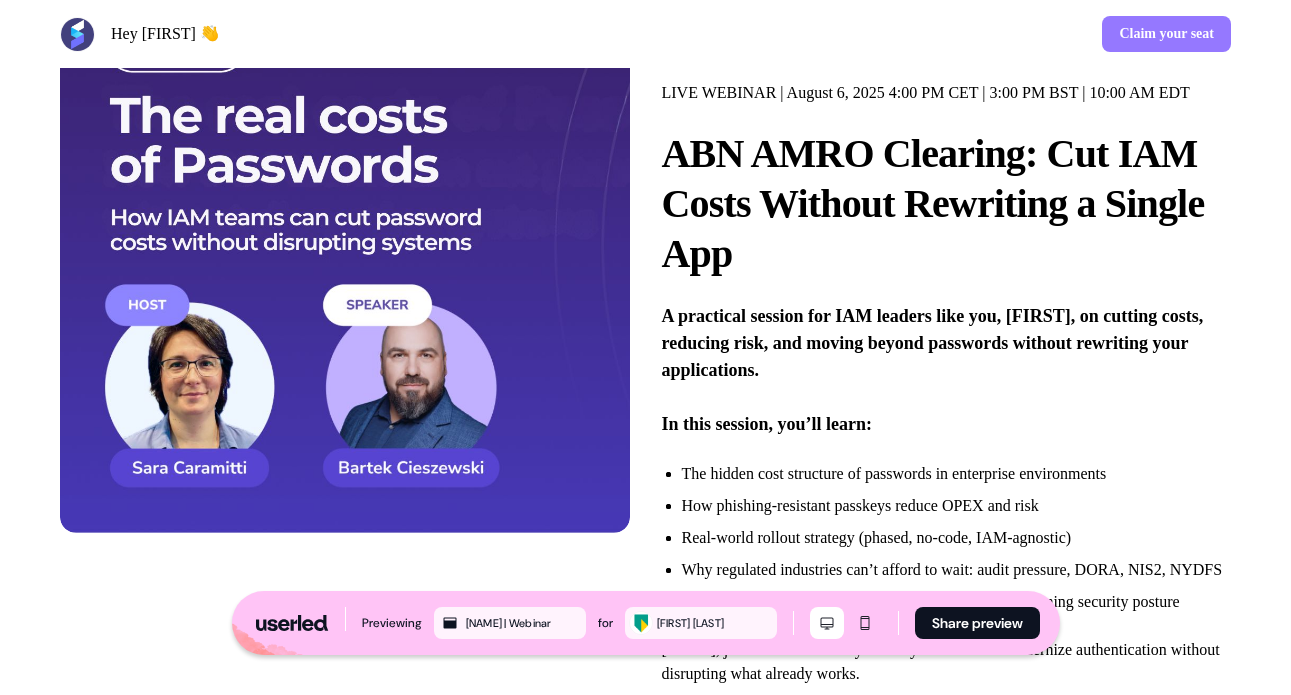 scroll, scrollTop: 0, scrollLeft: 0, axis: both 